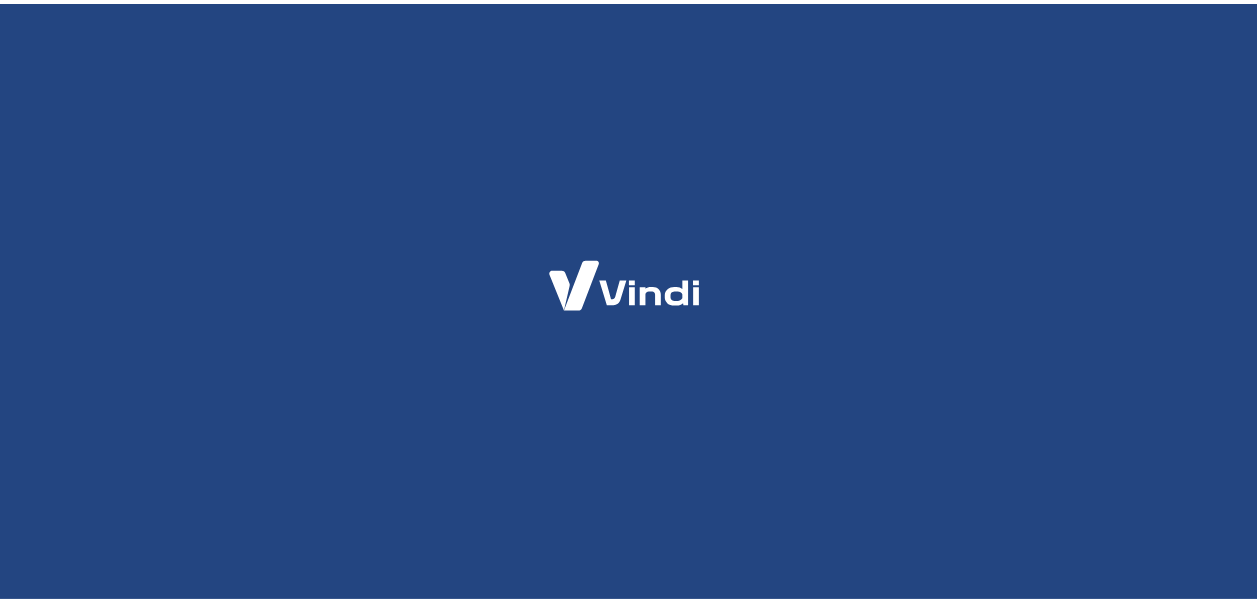 scroll, scrollTop: 0, scrollLeft: 0, axis: both 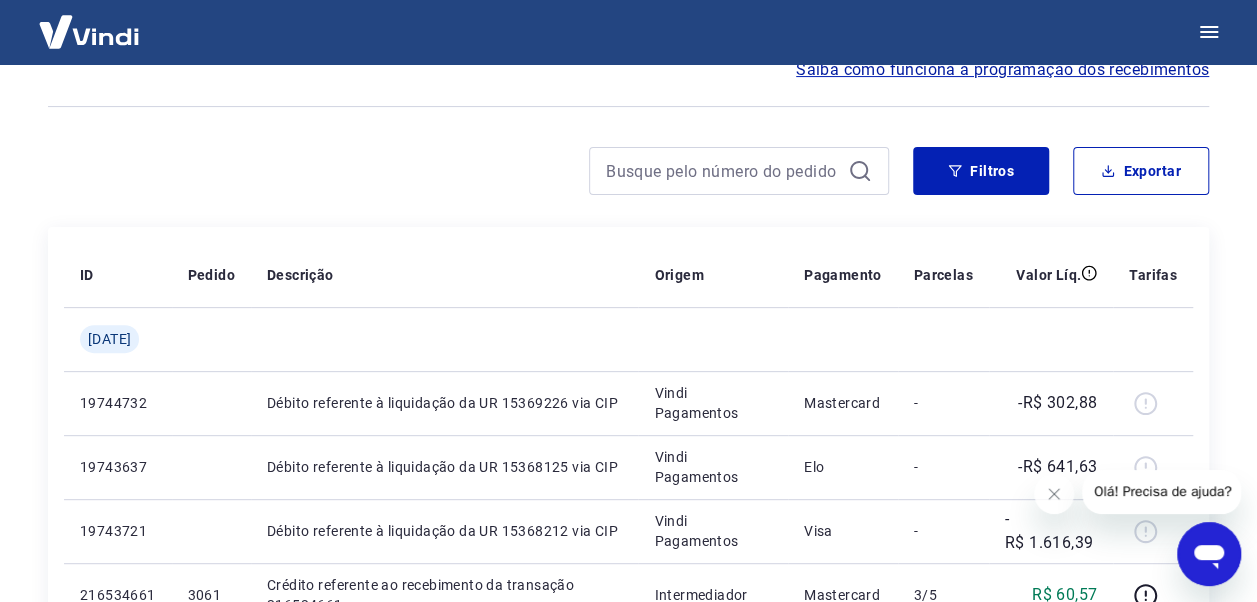 drag, startPoint x: 1203, startPoint y: 557, endPoint x: 2380, endPoint y: 1079, distance: 1287.5609 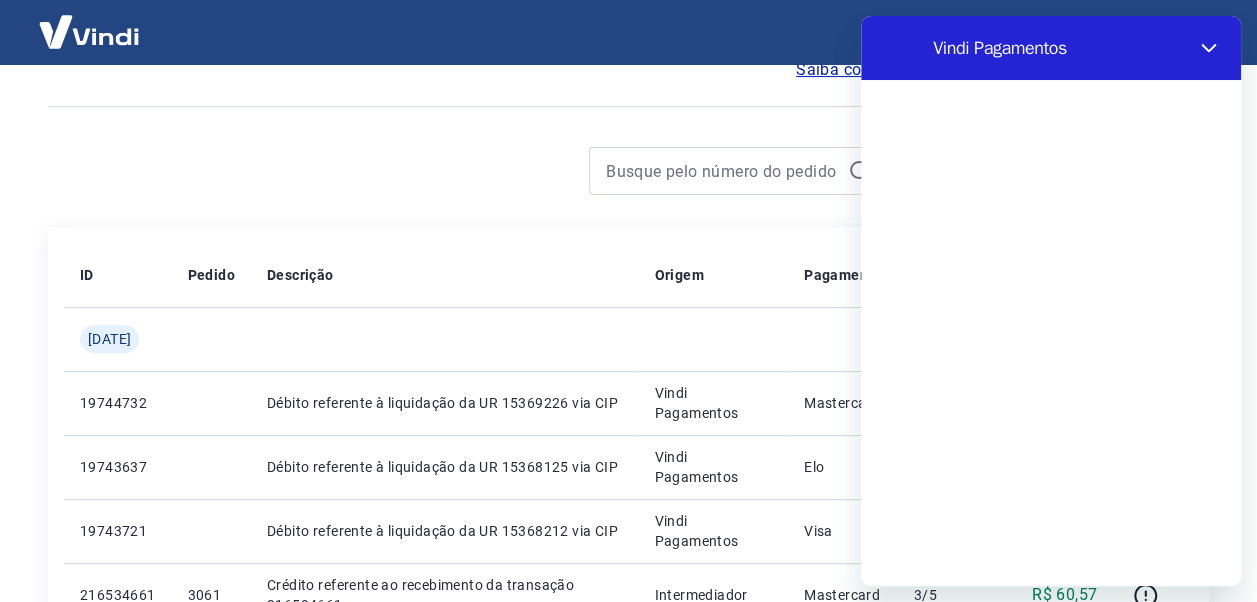 scroll, scrollTop: 0, scrollLeft: 0, axis: both 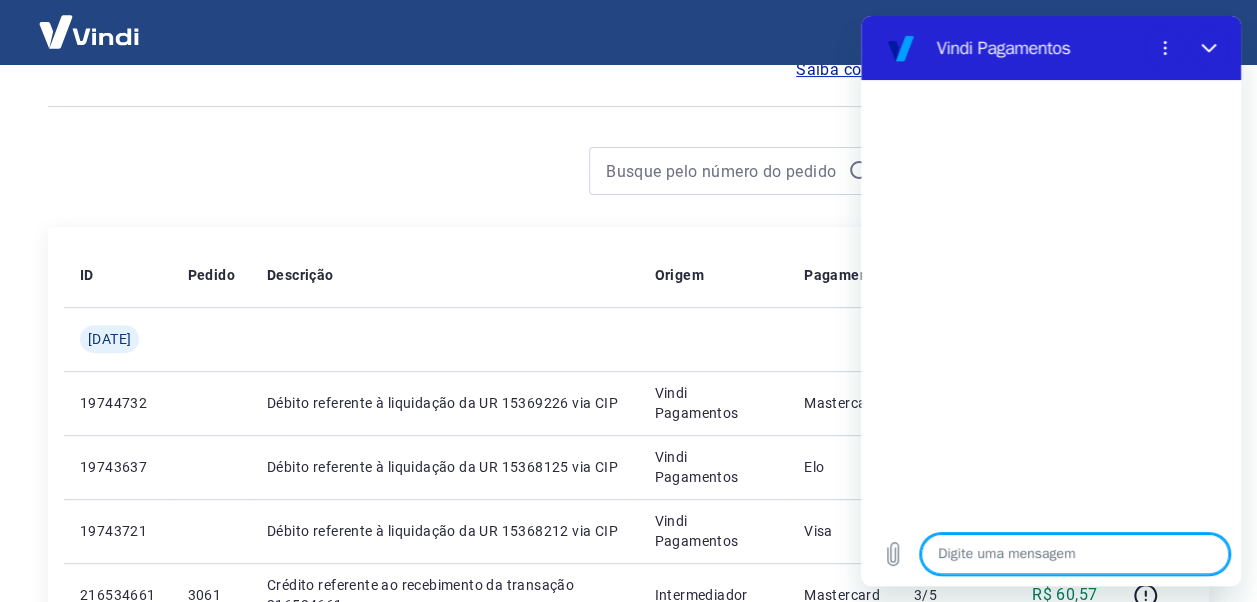 type on "o" 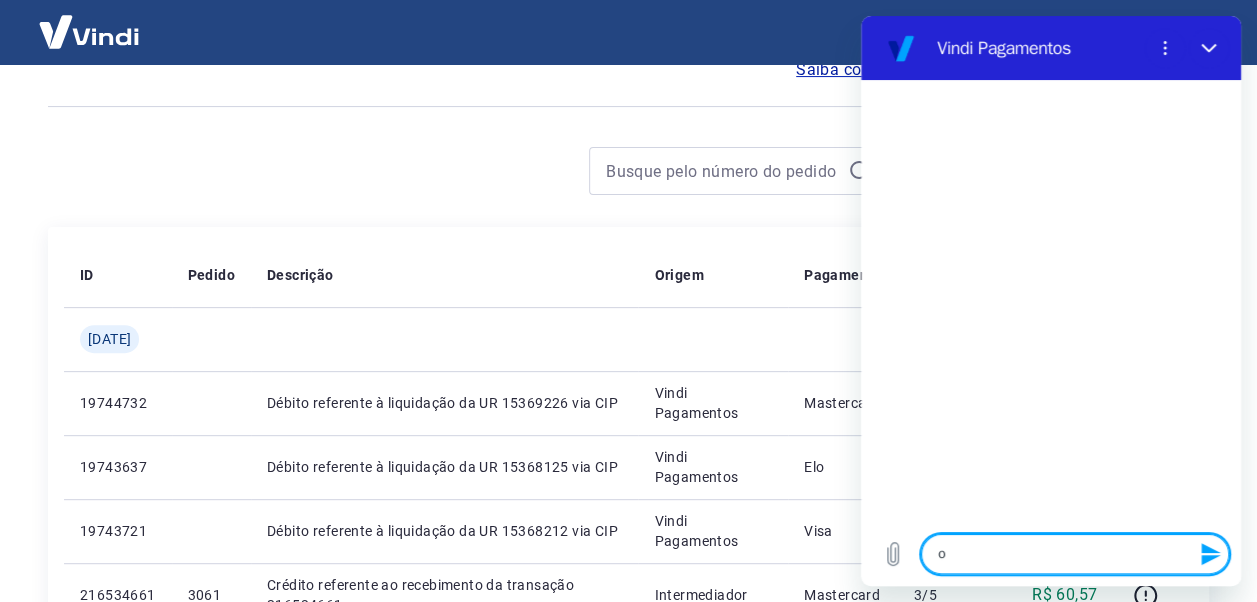 type on "oi" 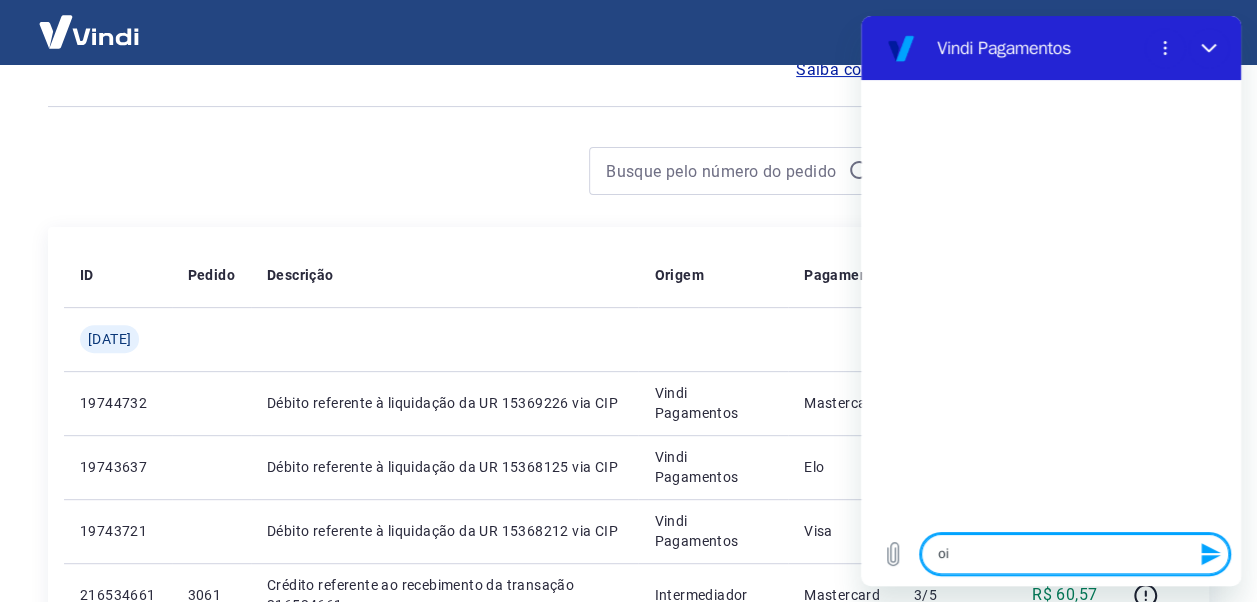 type on "oii" 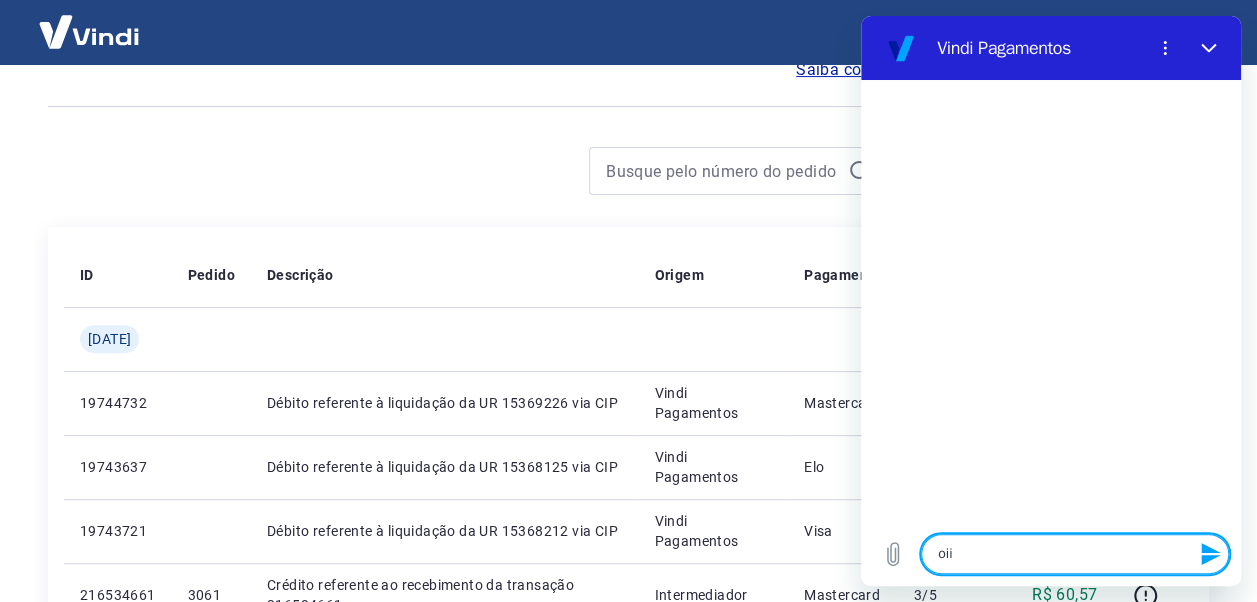 type 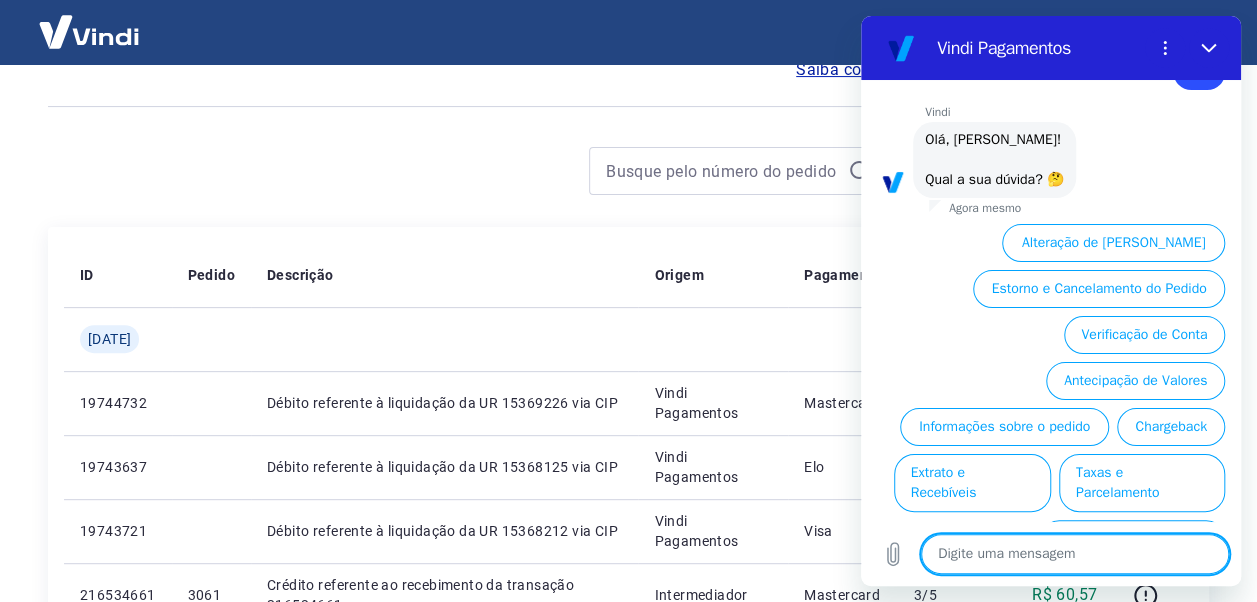 scroll, scrollTop: 146, scrollLeft: 0, axis: vertical 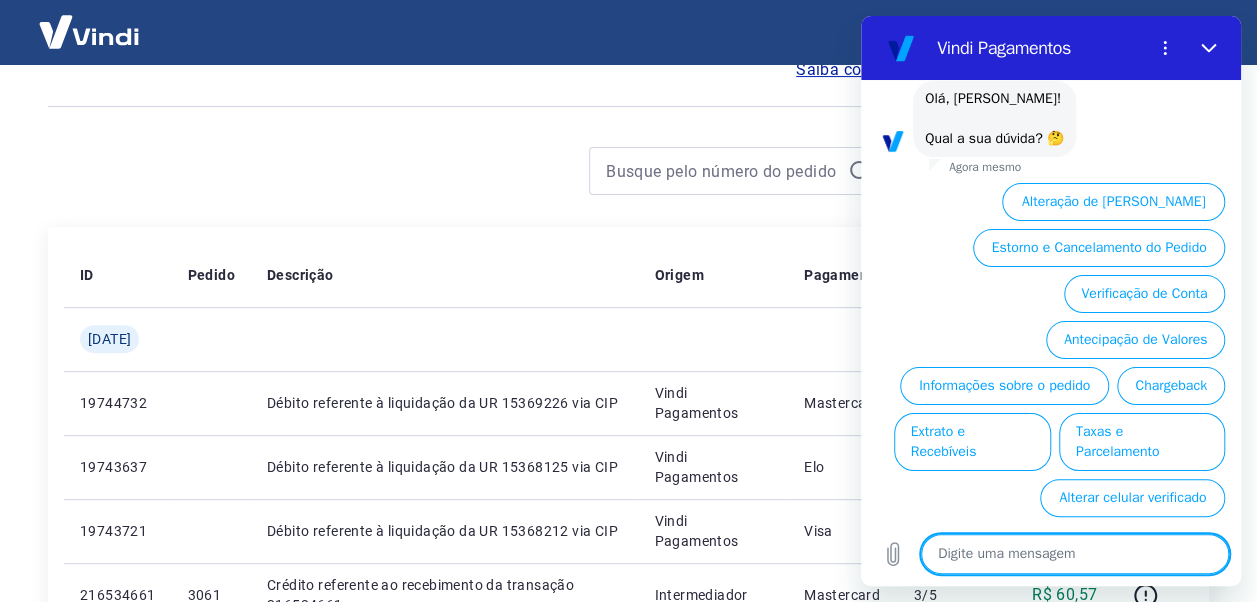 click on "Verificação de Conta" at bounding box center (1144, 294) 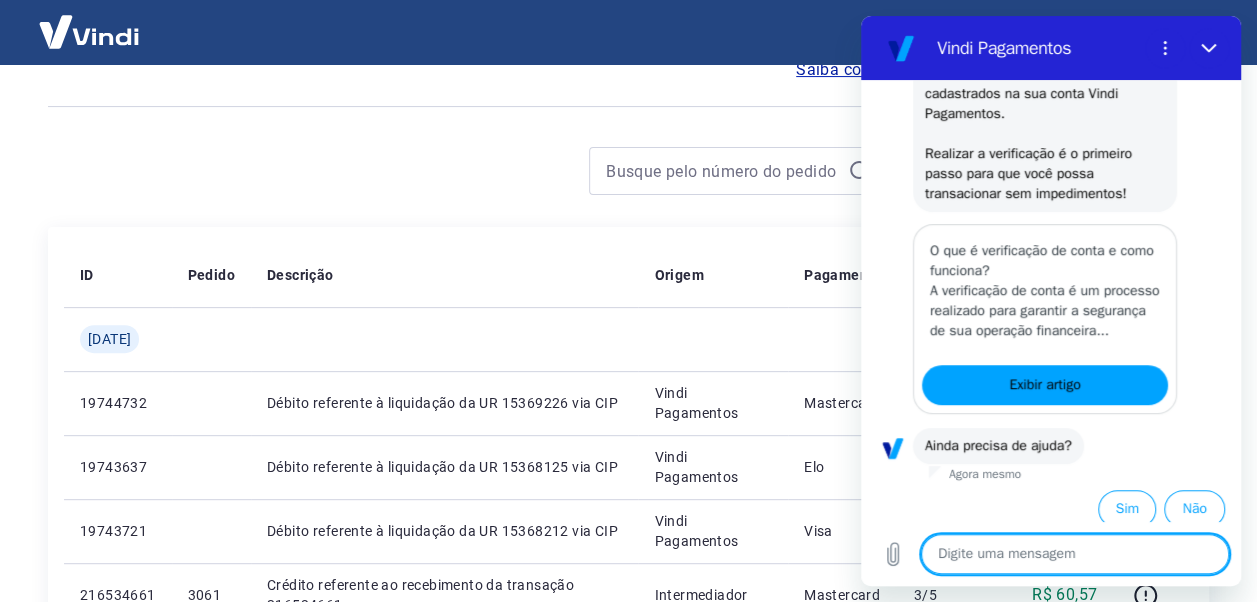 scroll, scrollTop: 394, scrollLeft: 0, axis: vertical 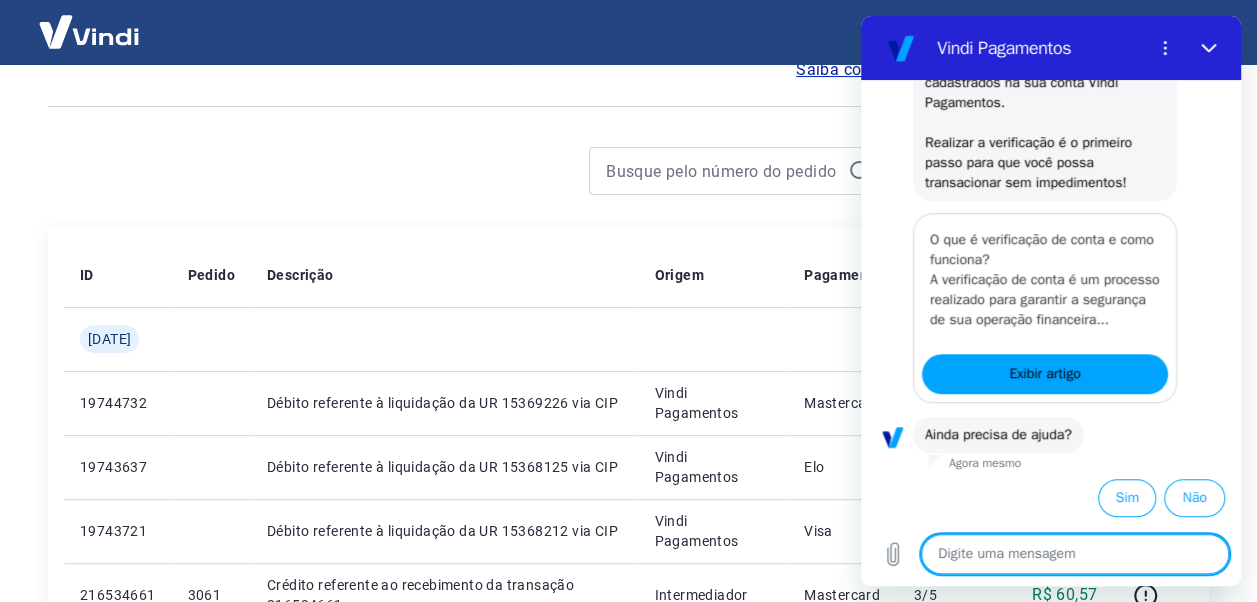 click on "Sim" at bounding box center (1127, 498) 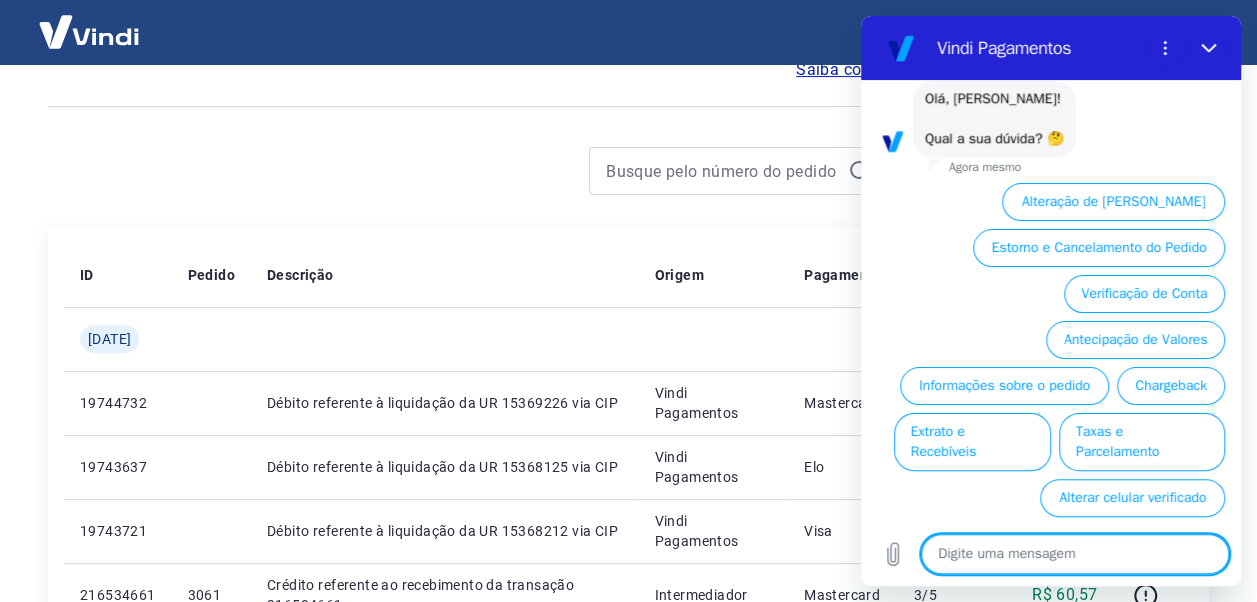 scroll, scrollTop: 885, scrollLeft: 0, axis: vertical 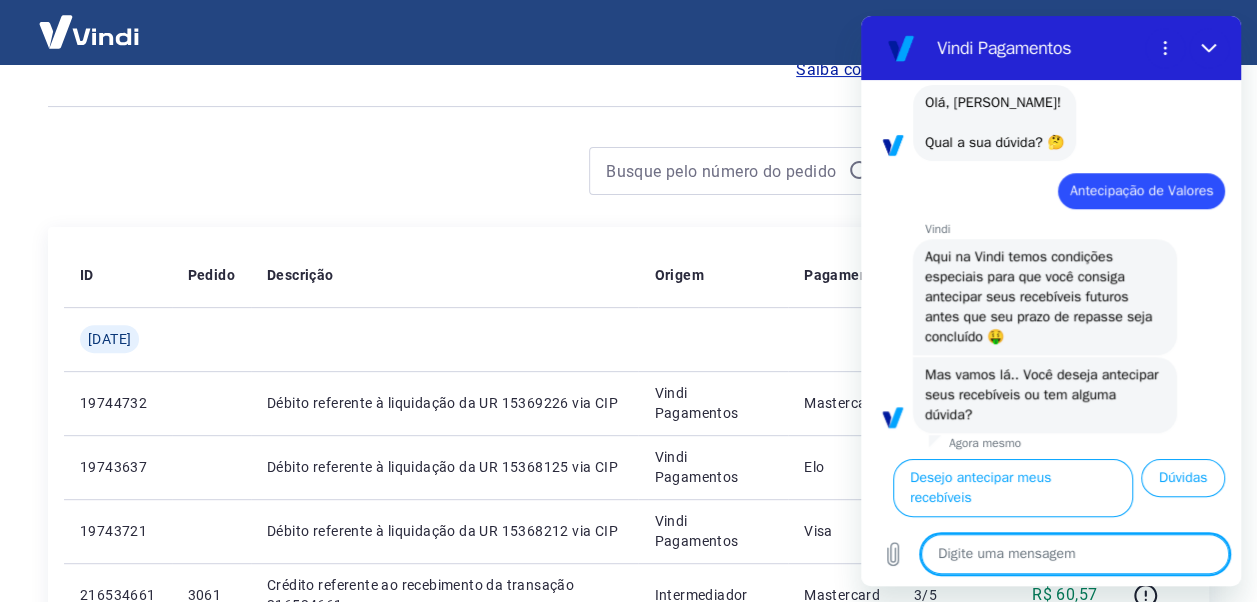 click on "Dúvidas" at bounding box center [1183, 478] 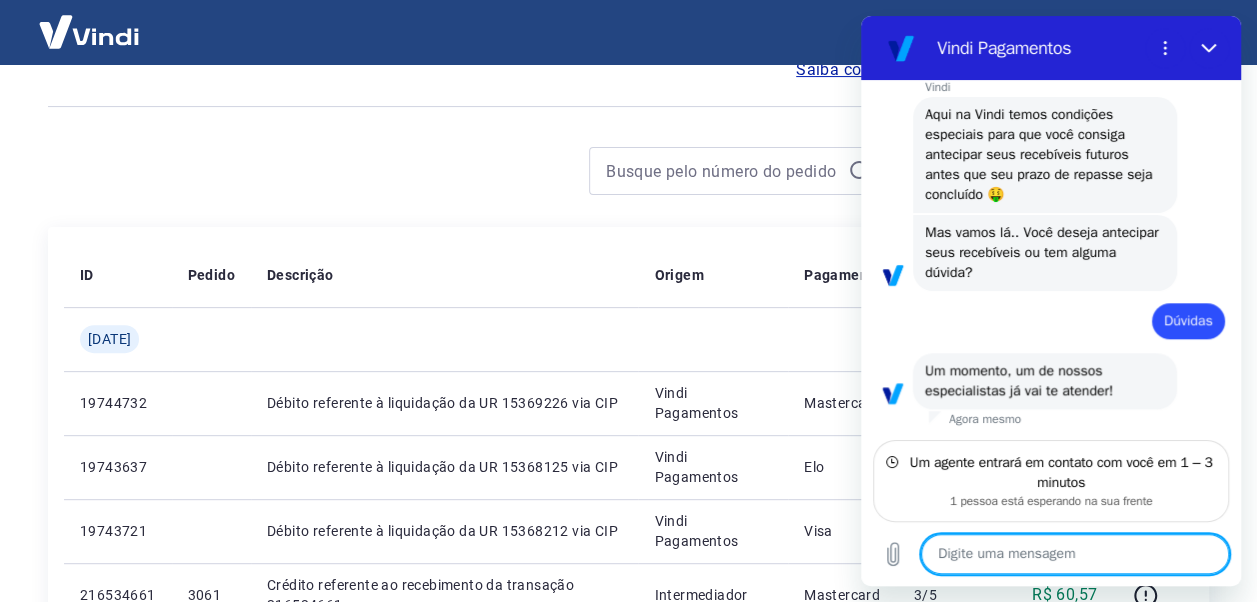 scroll, scrollTop: 1002, scrollLeft: 0, axis: vertical 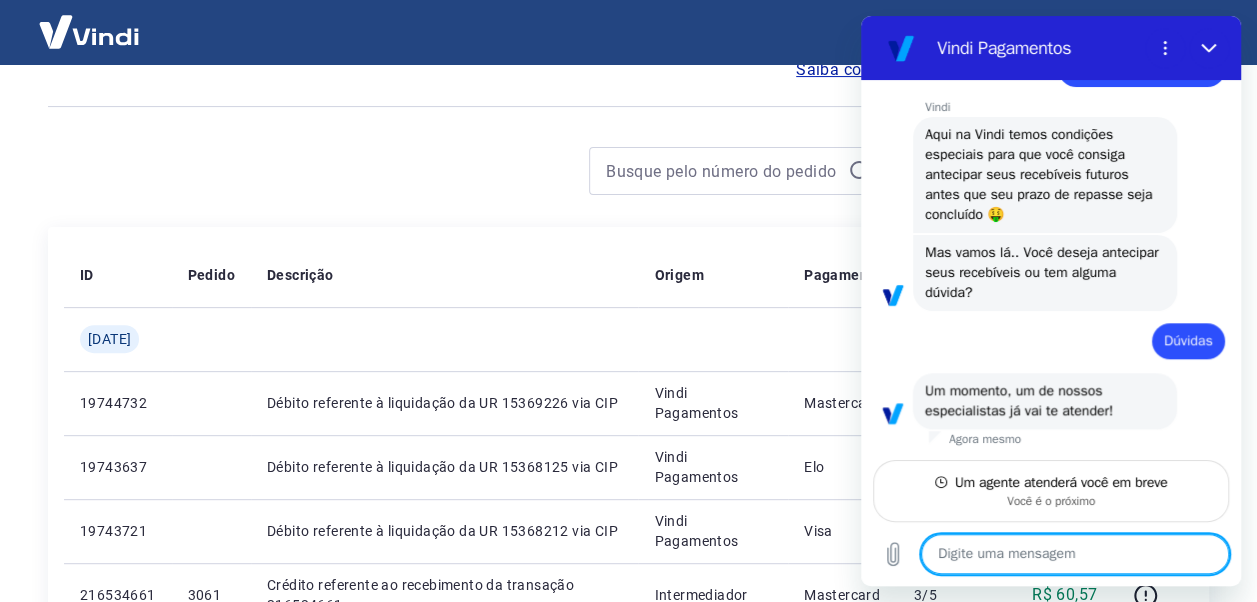 click at bounding box center (1075, 554) 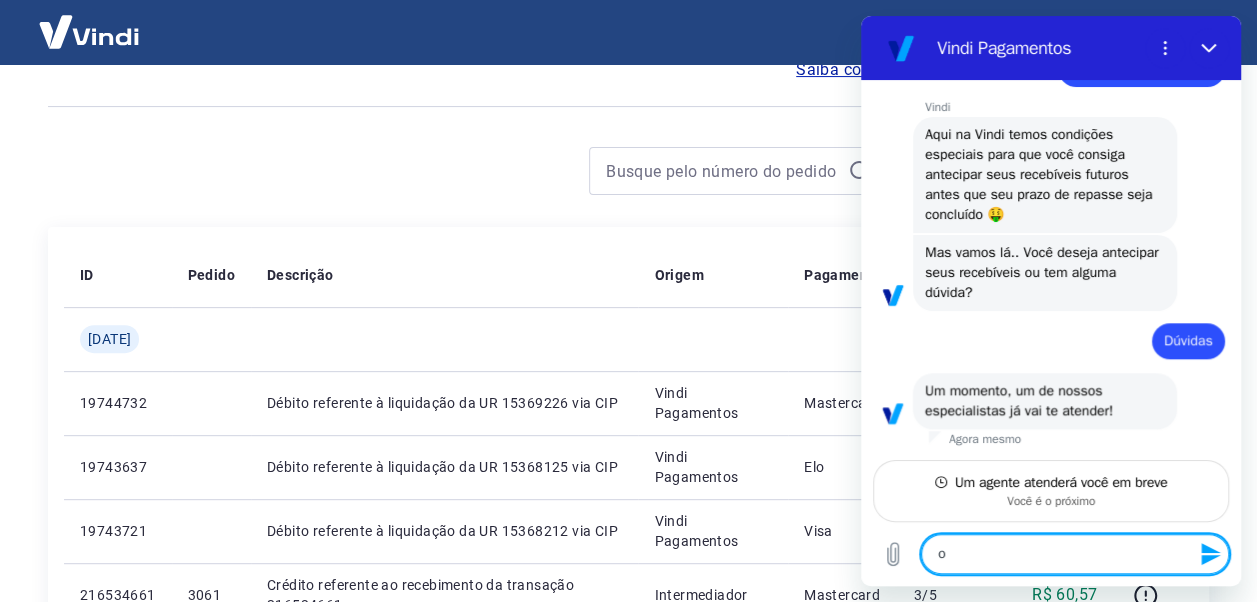 type on "ok" 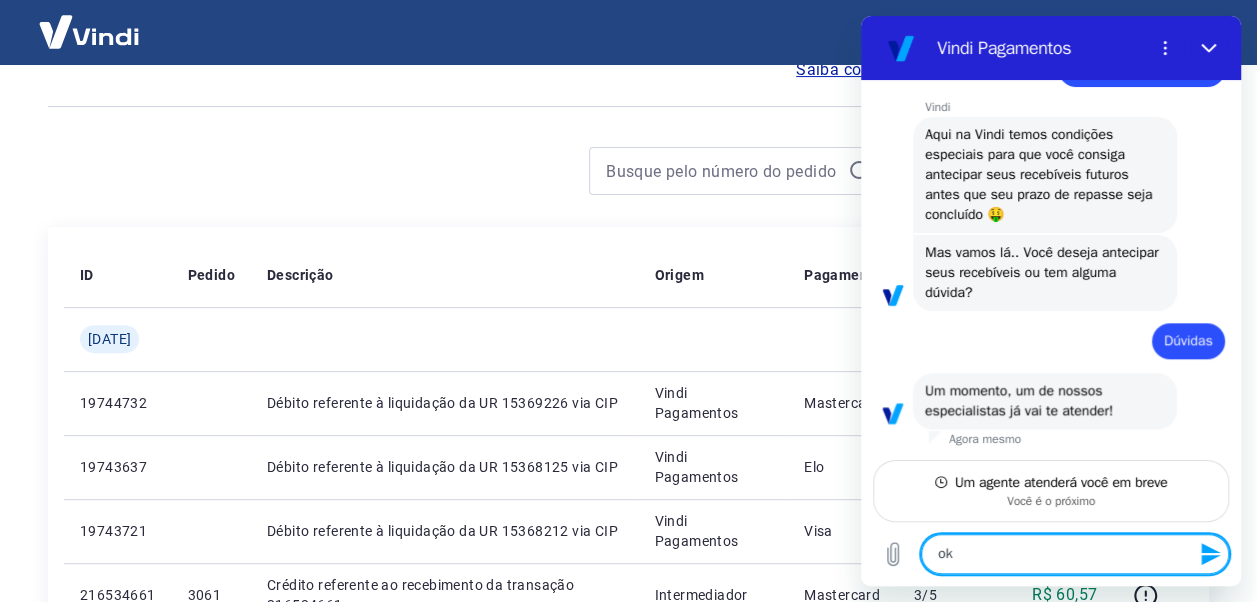 type on "x" 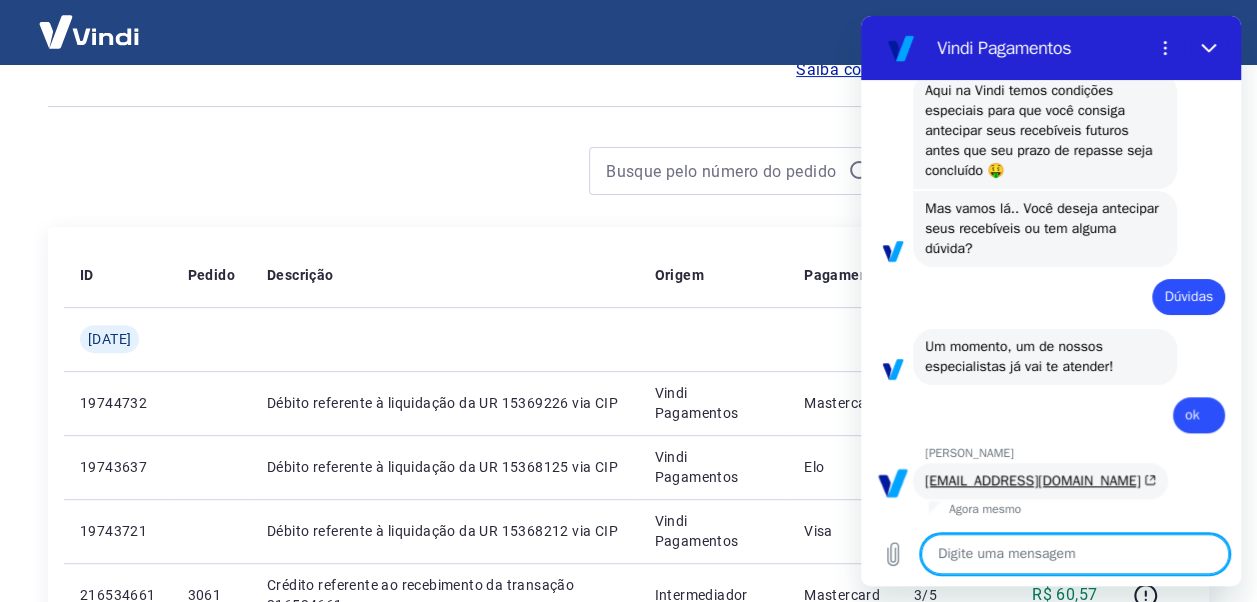 scroll, scrollTop: 1026, scrollLeft: 0, axis: vertical 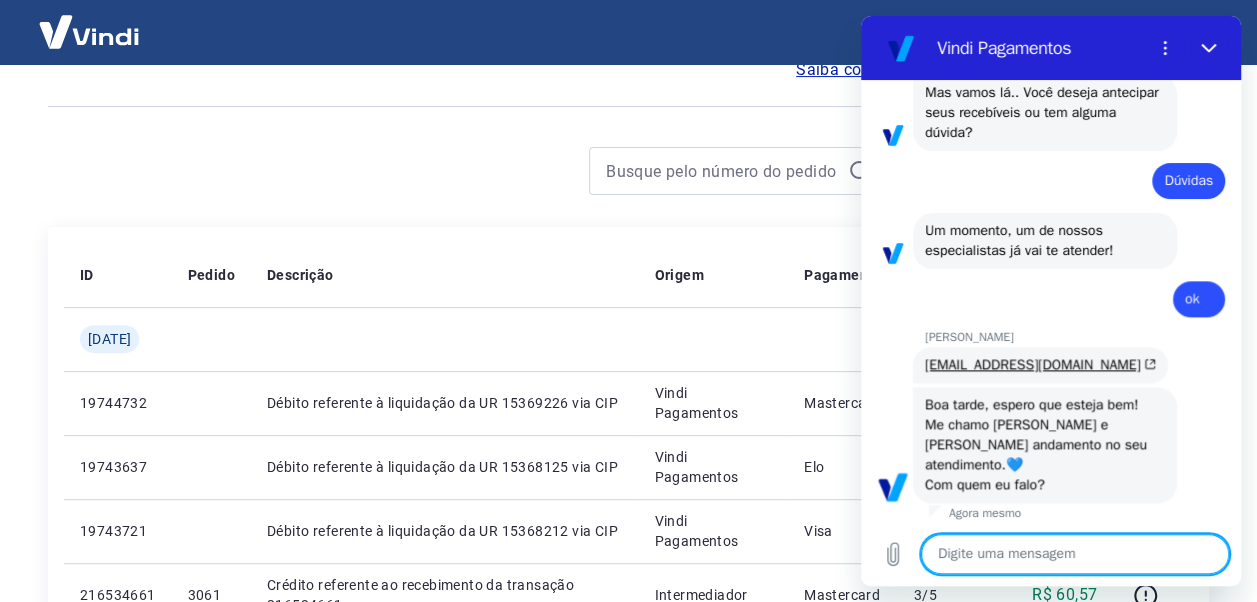 type on "x" 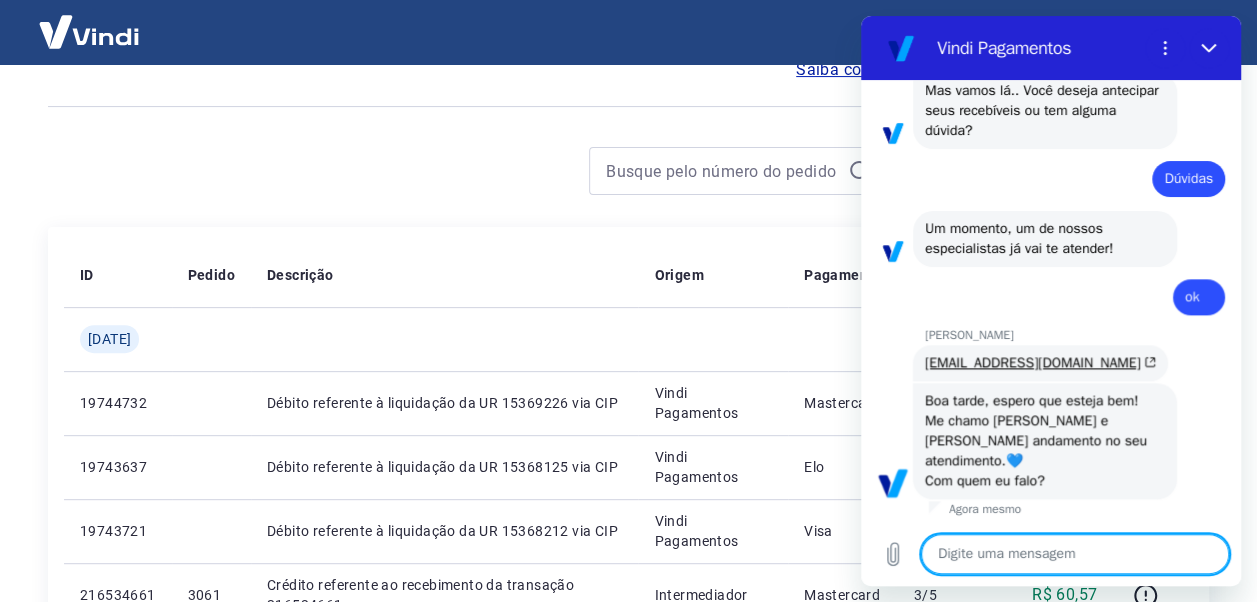 scroll, scrollTop: 1144, scrollLeft: 0, axis: vertical 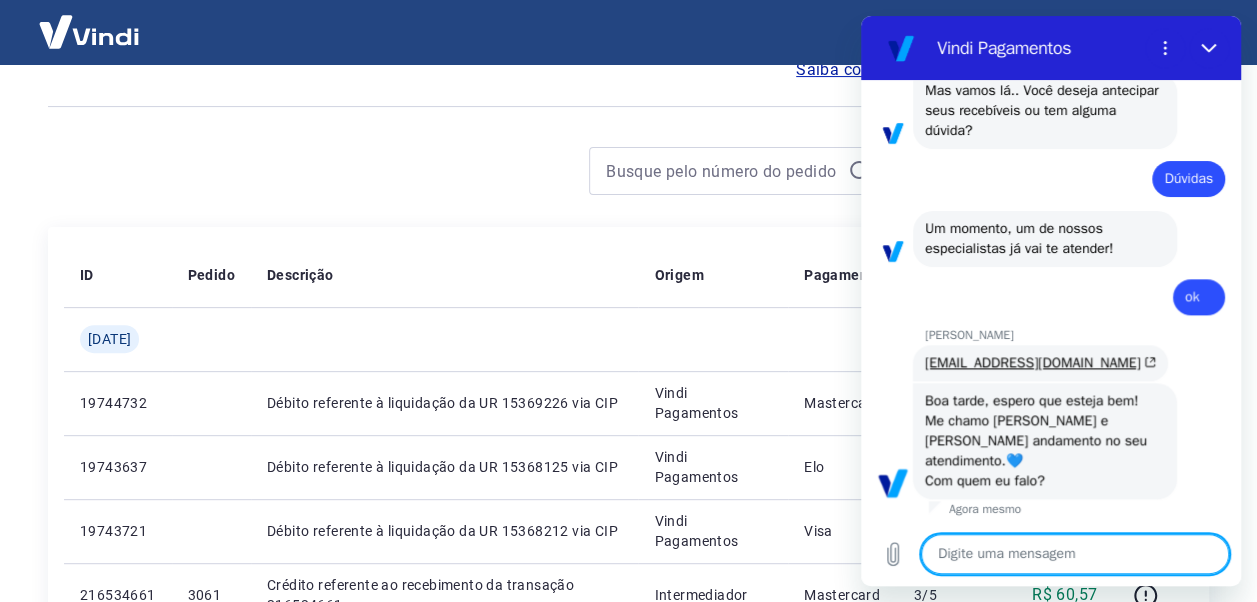 type on "r" 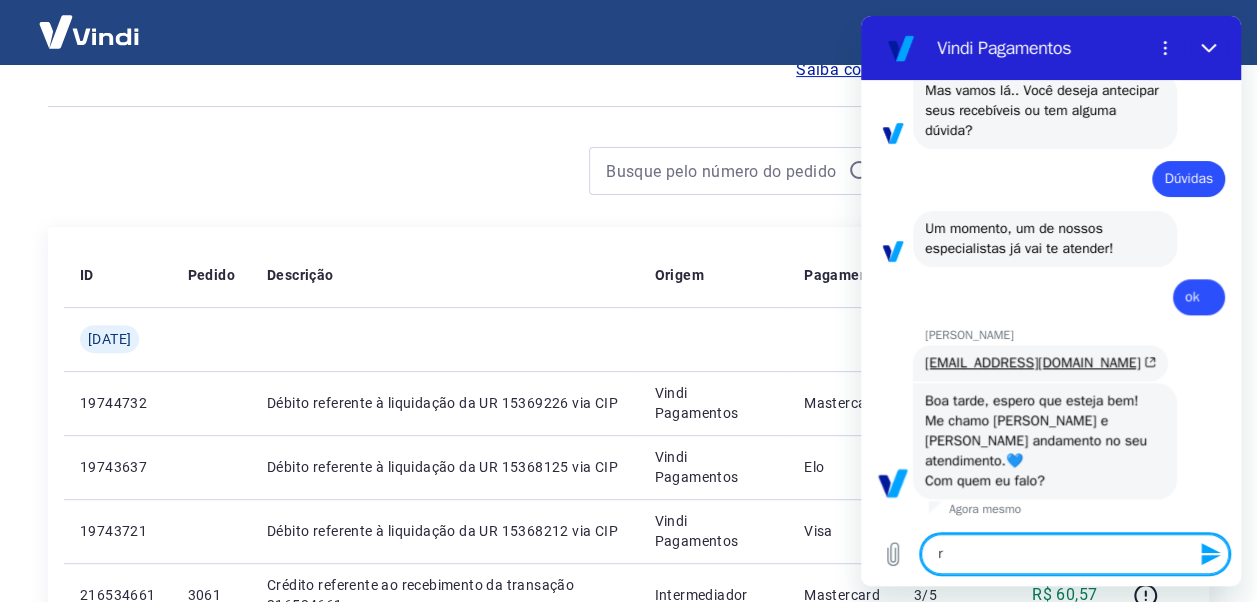 type on "re" 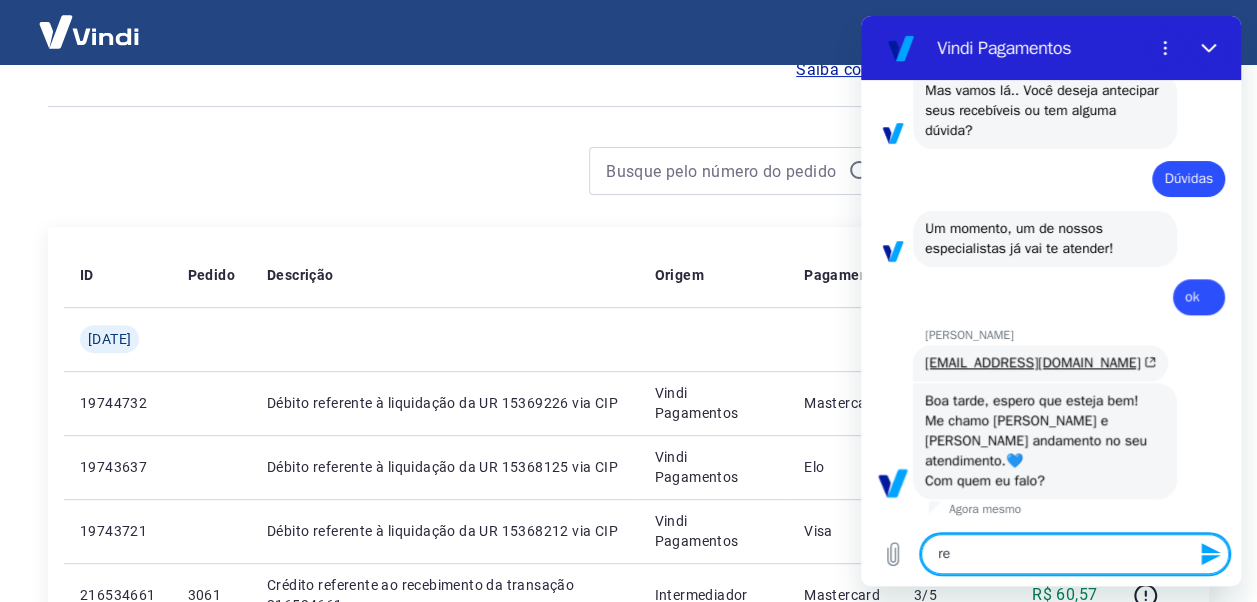 type on "rej" 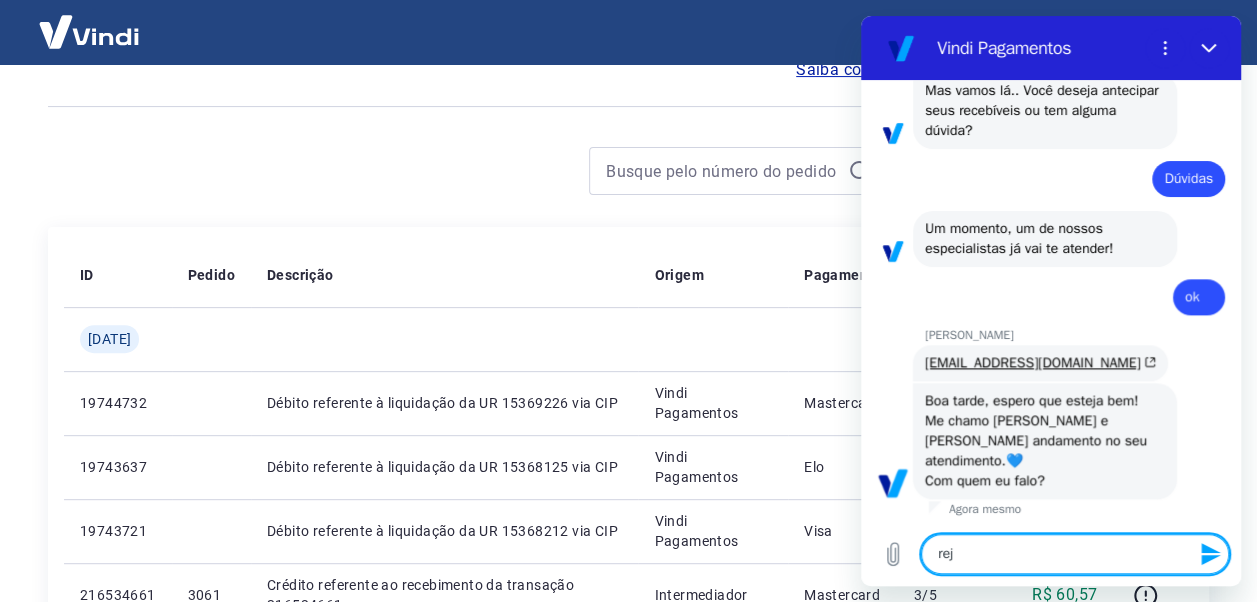 type on "reja" 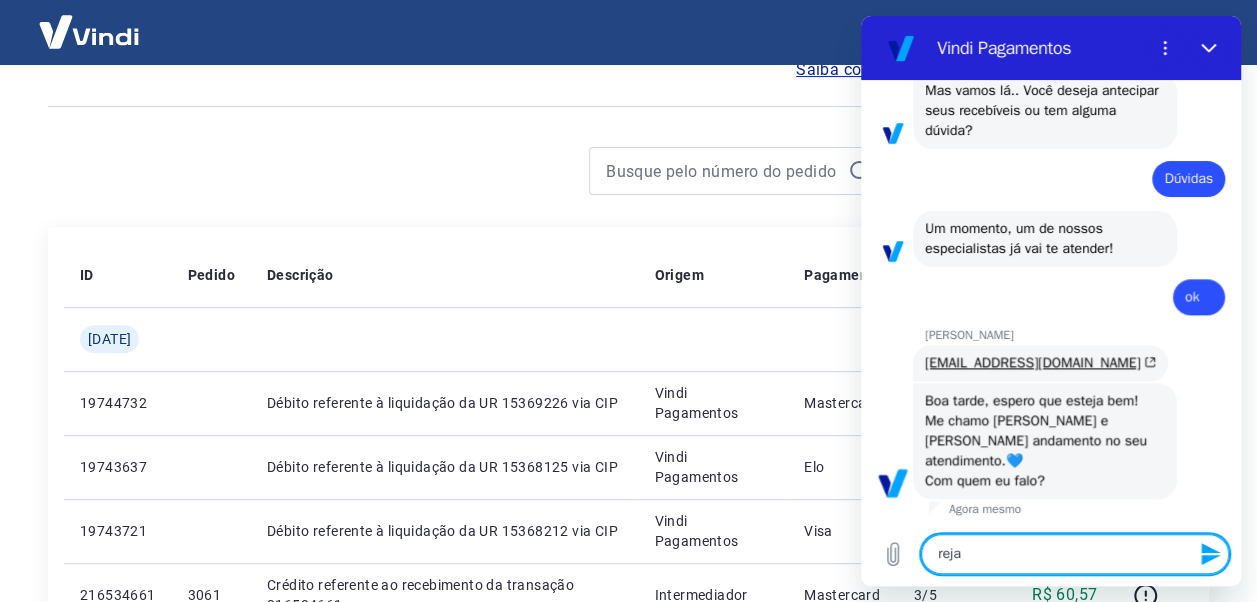 type on "rejan" 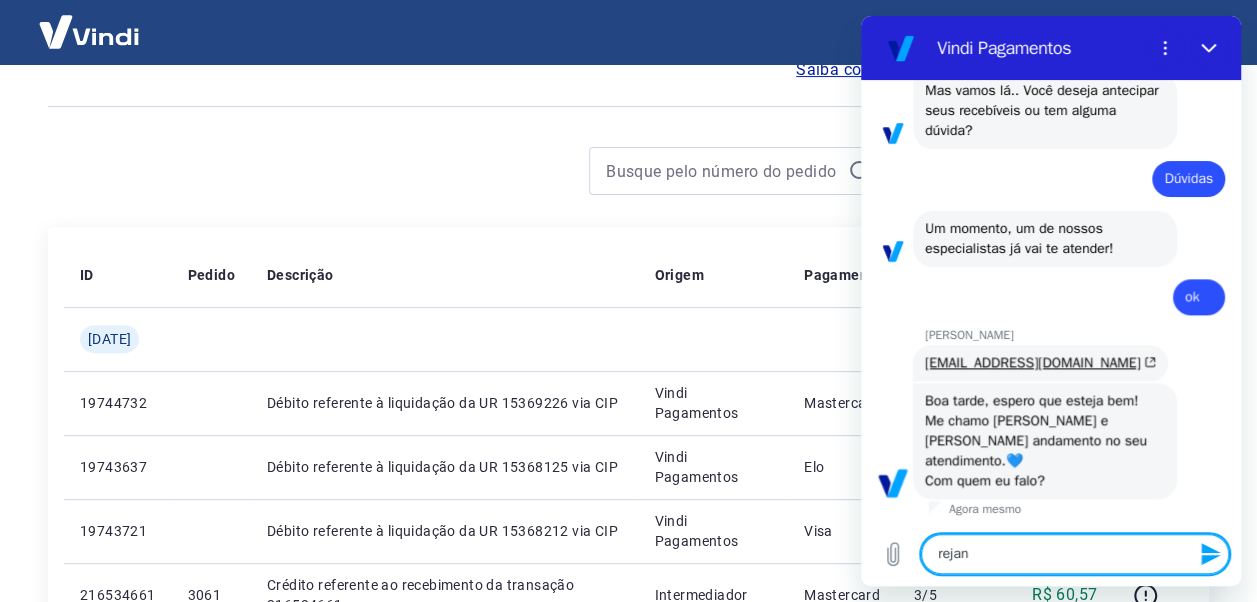 type on "x" 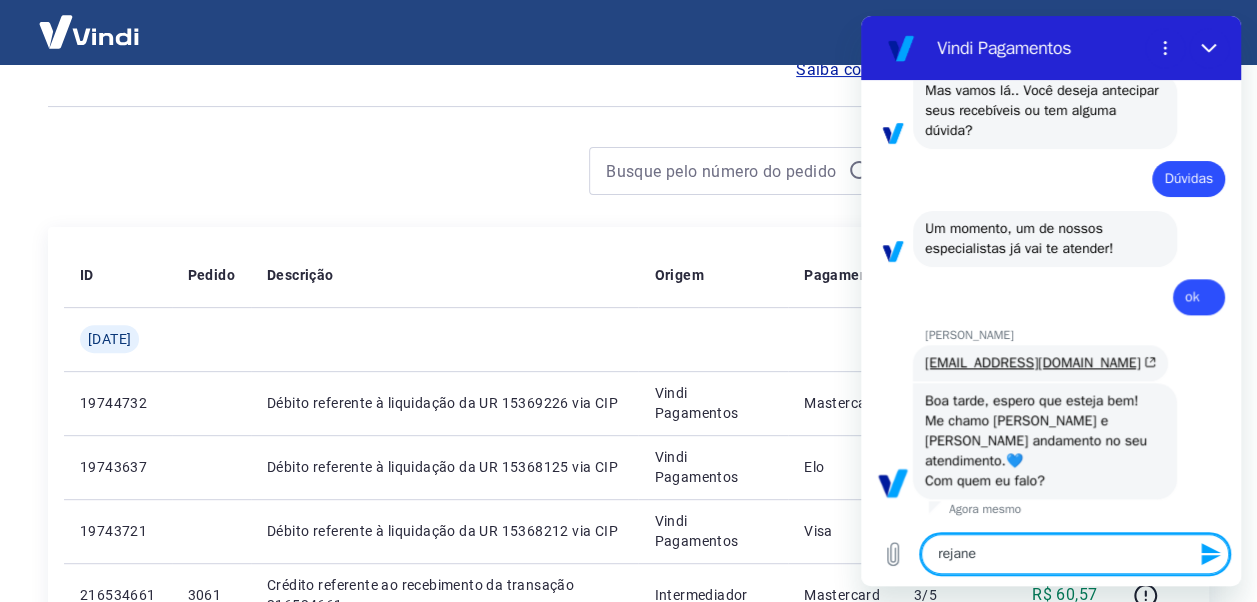type on "rejan" 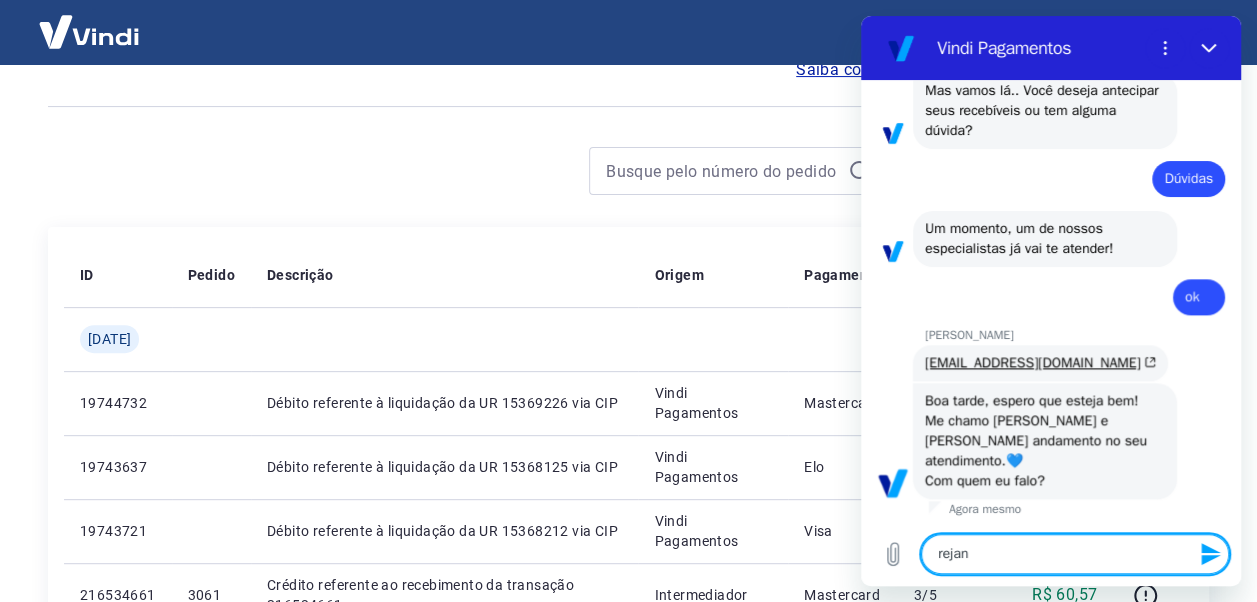 type on "reja" 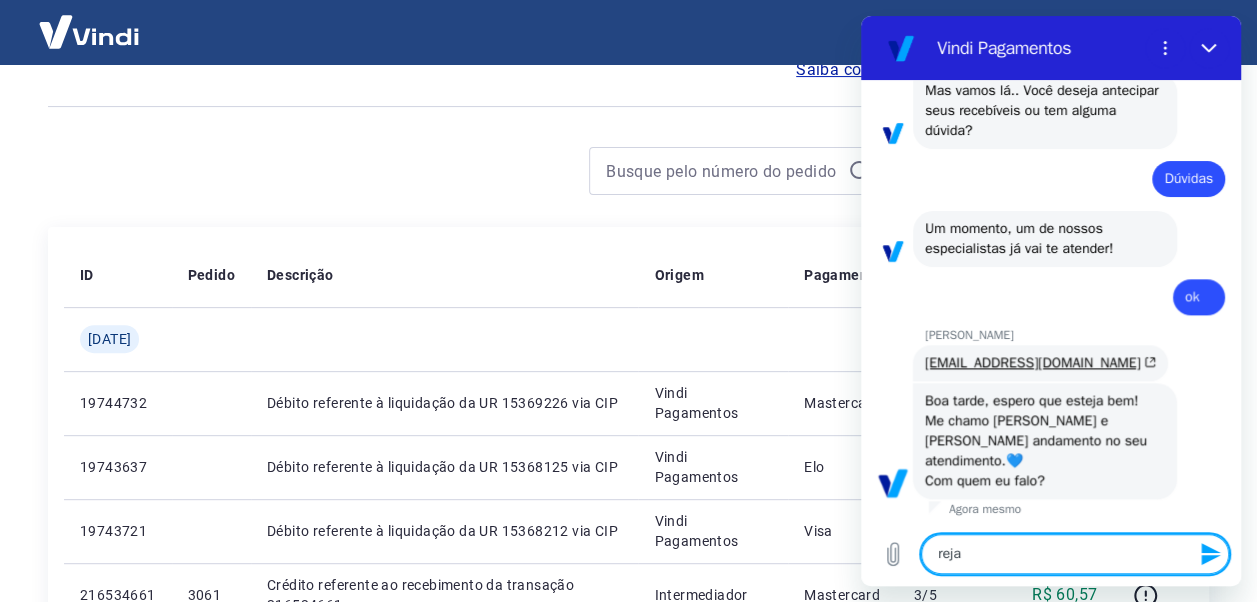 type on "x" 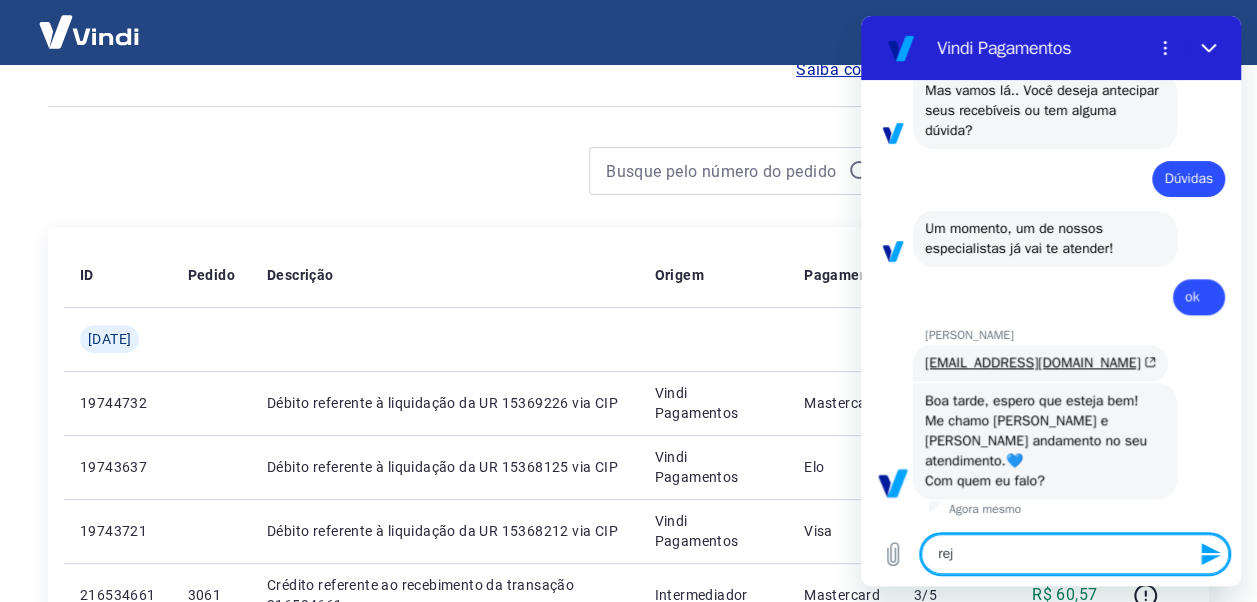 type on "re" 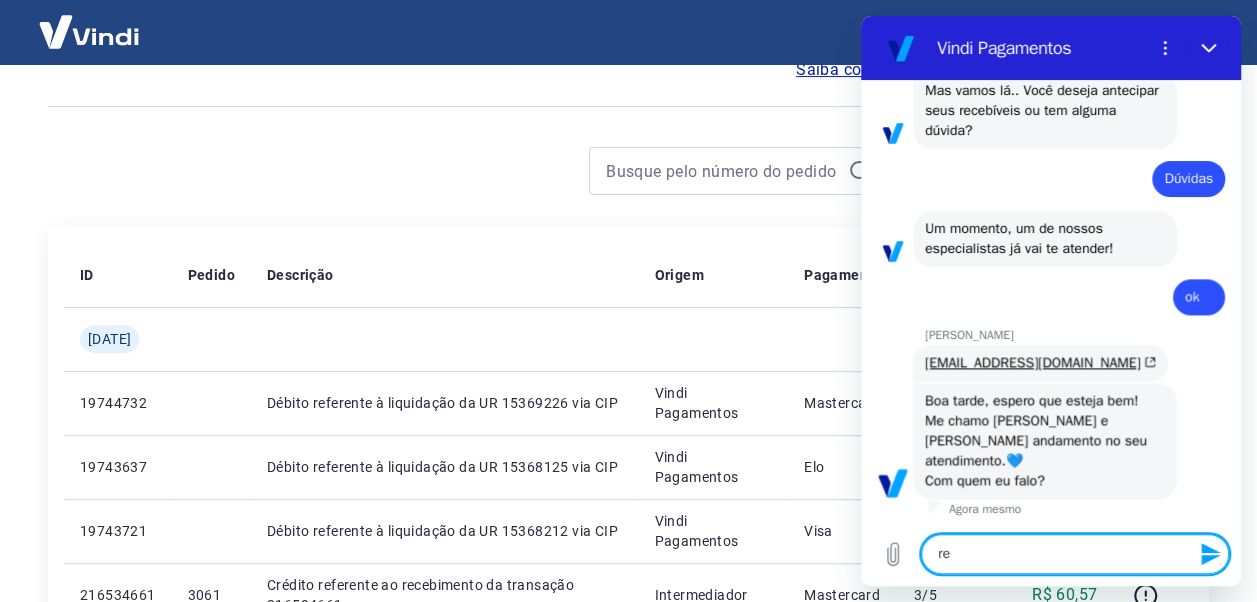 type on "x" 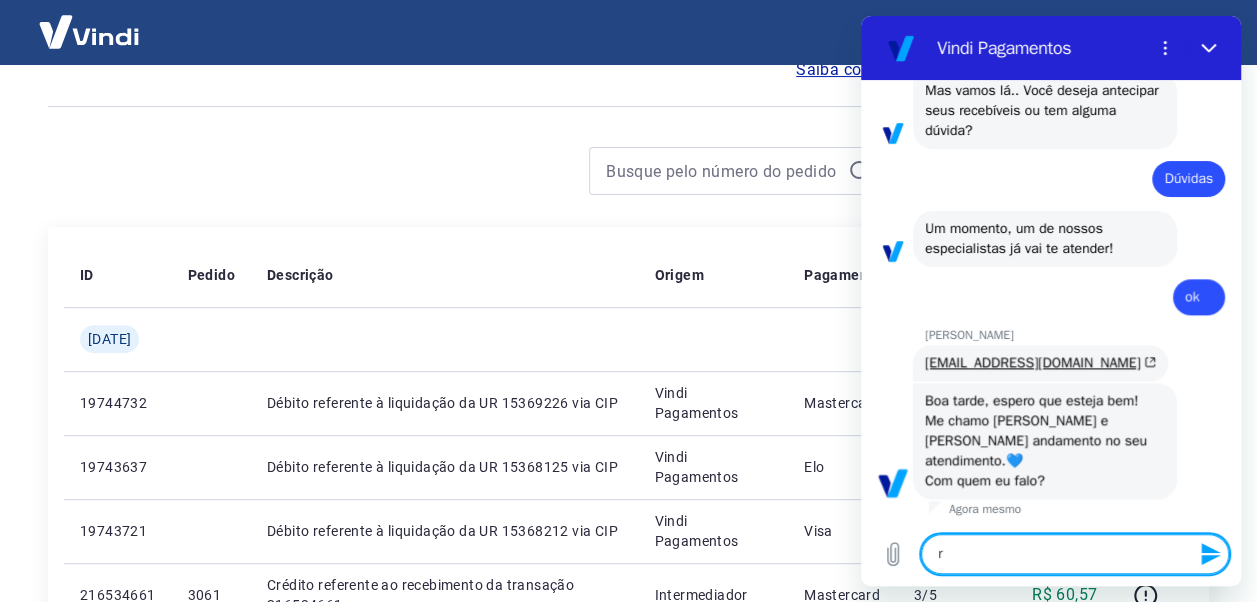 type 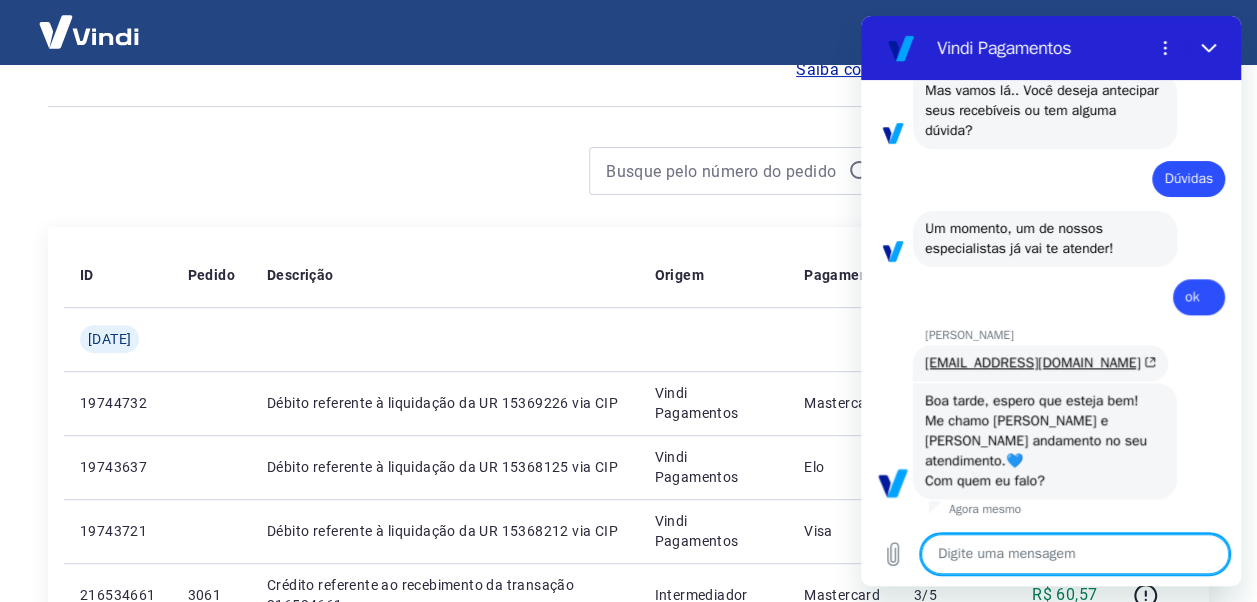 type on "E" 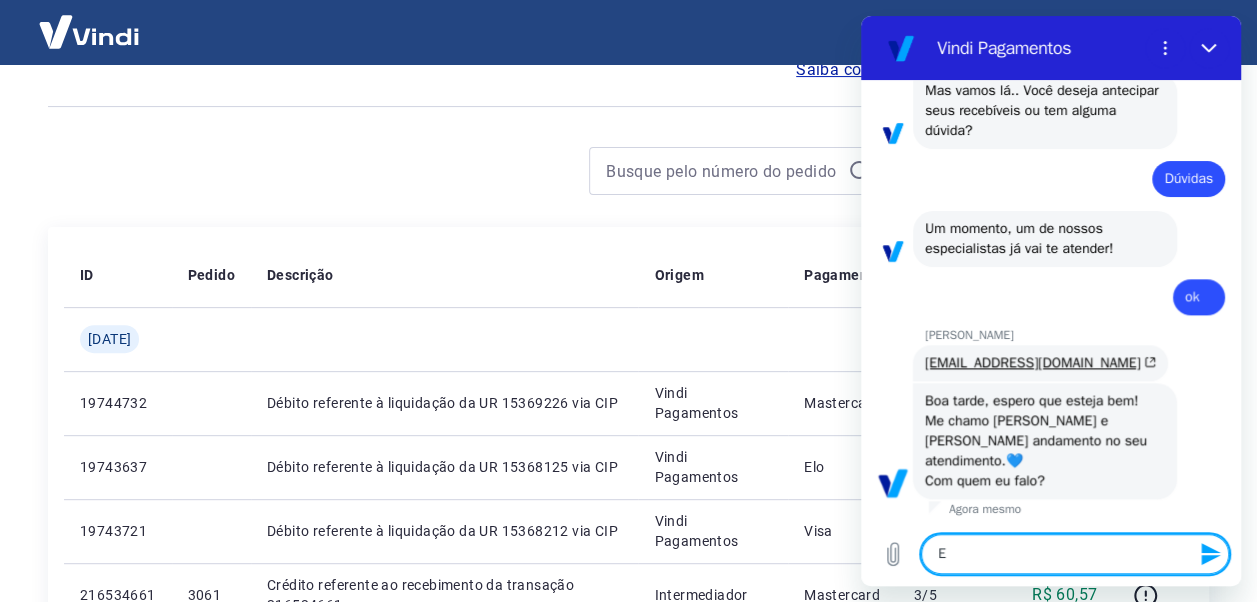 type on "Ev" 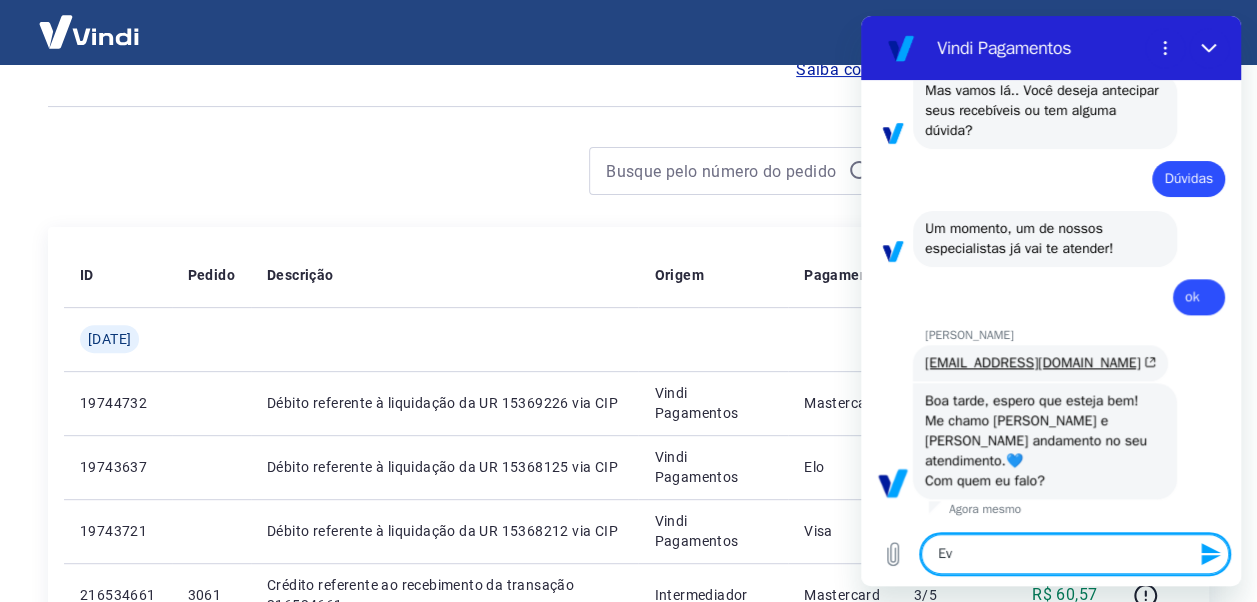 type on "Eva" 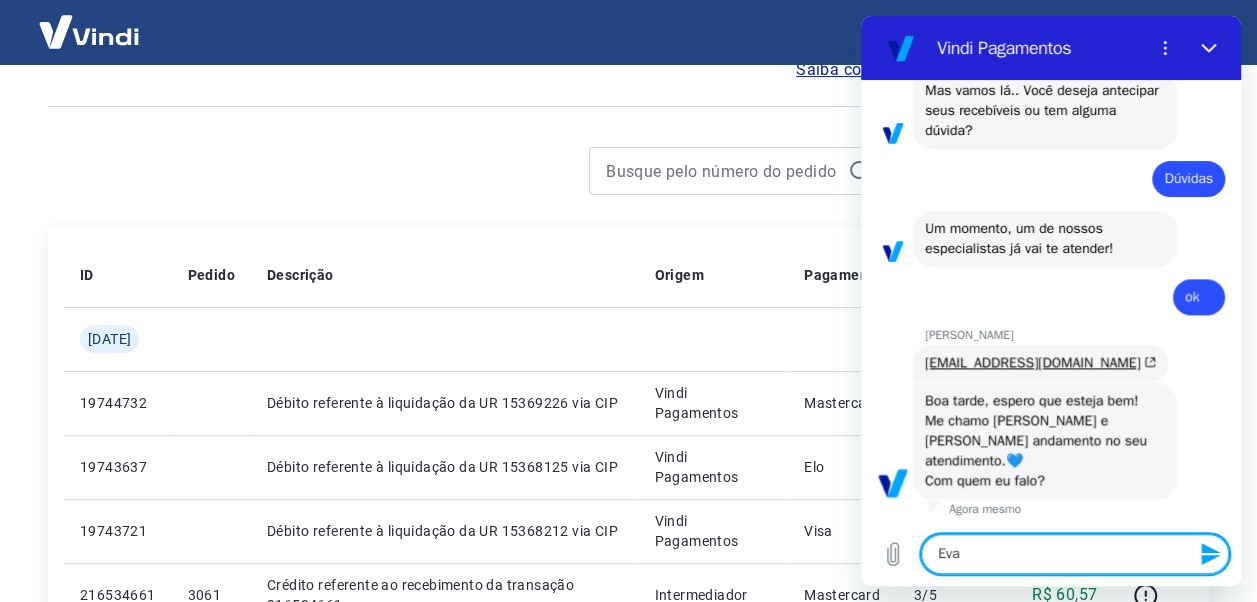 type 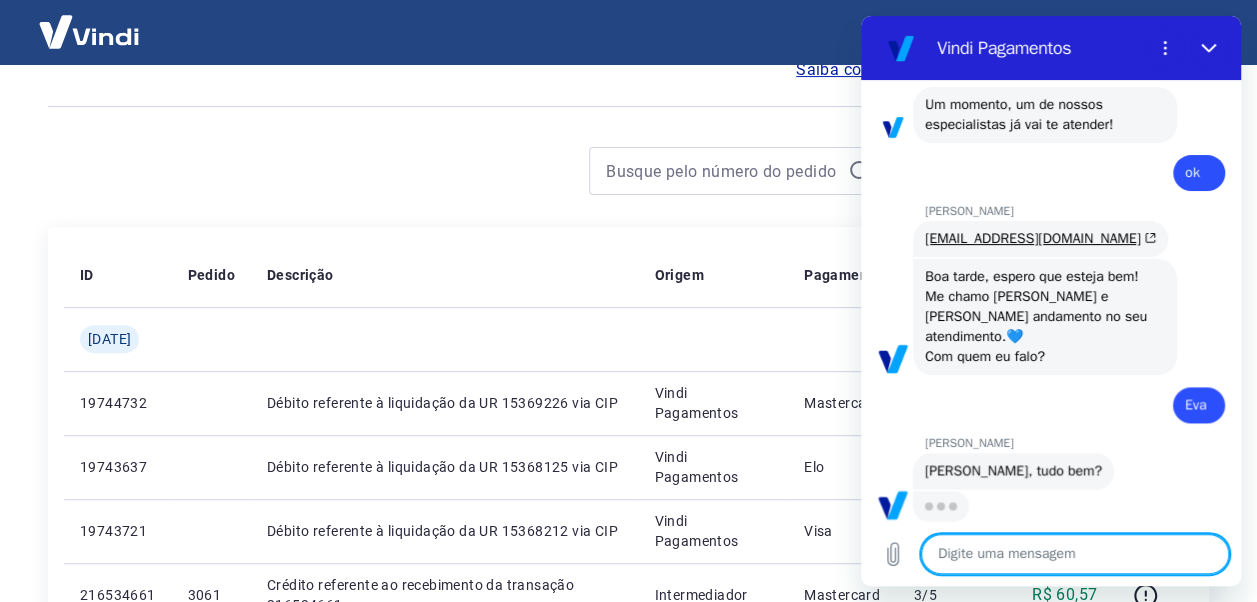 scroll, scrollTop: 1268, scrollLeft: 0, axis: vertical 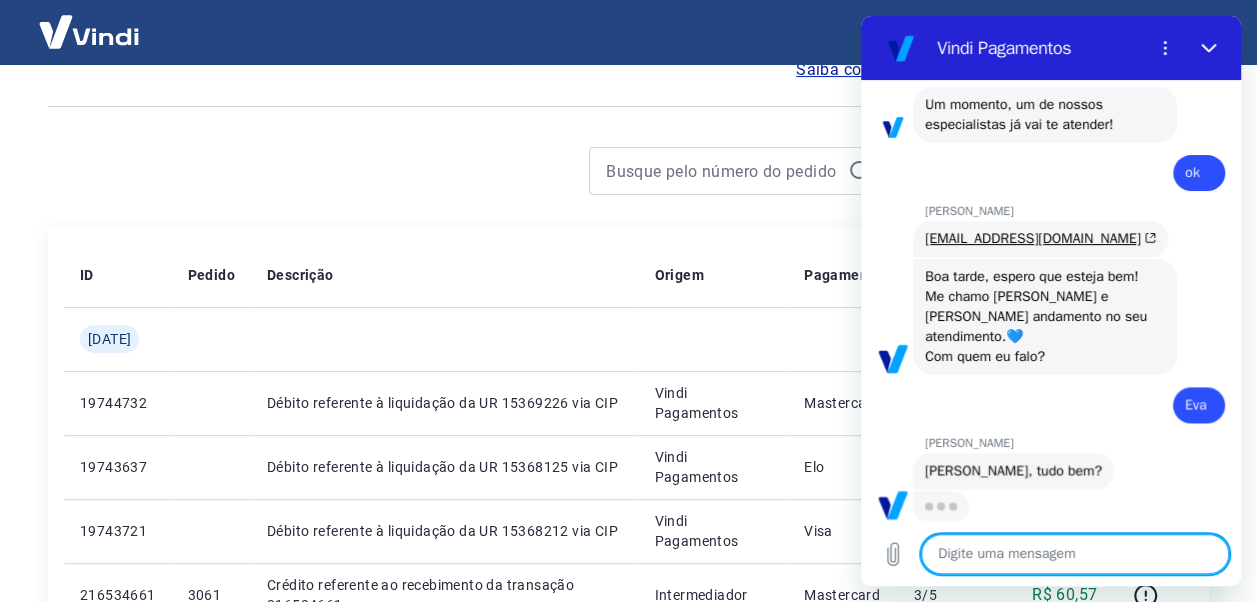 type on "x" 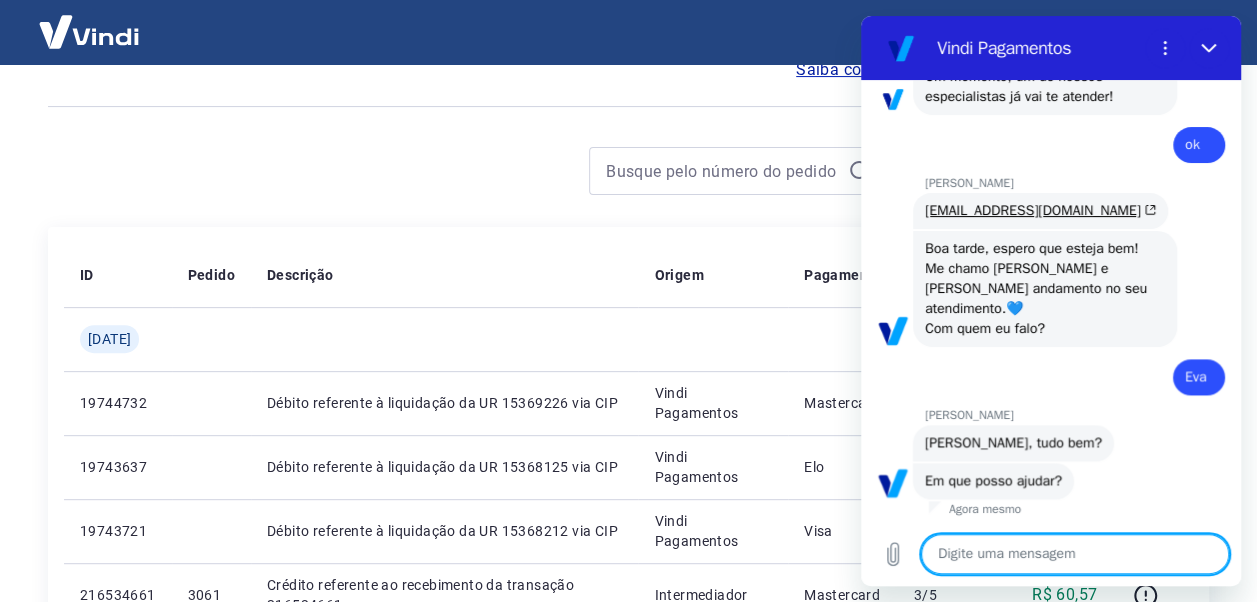 scroll, scrollTop: 1296, scrollLeft: 0, axis: vertical 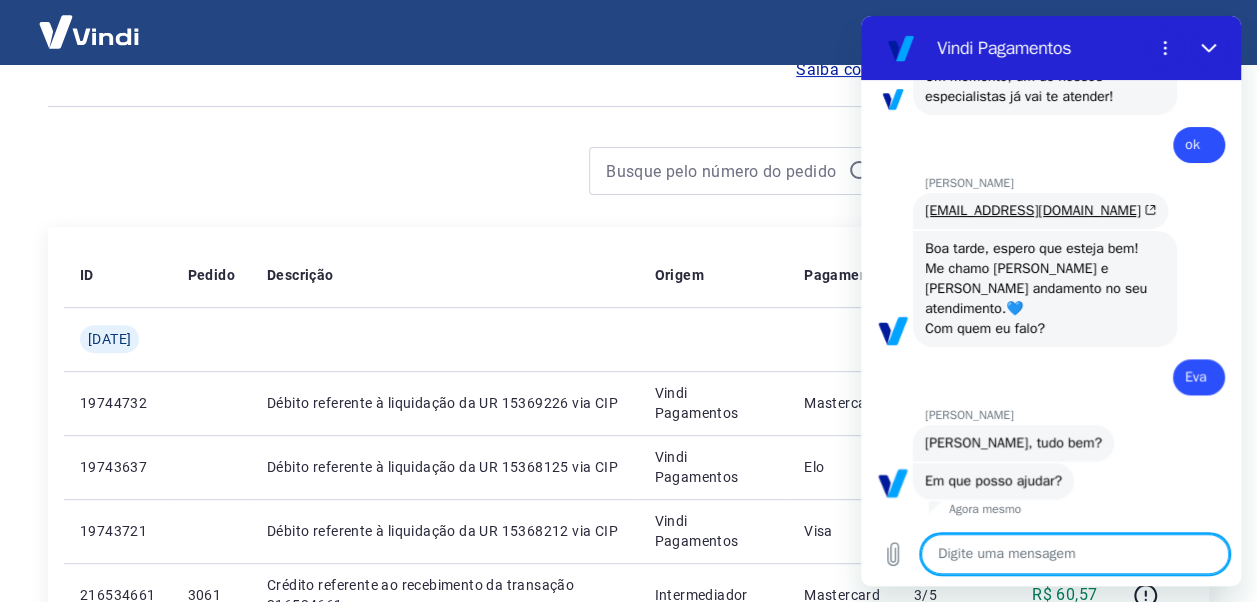 type on "p" 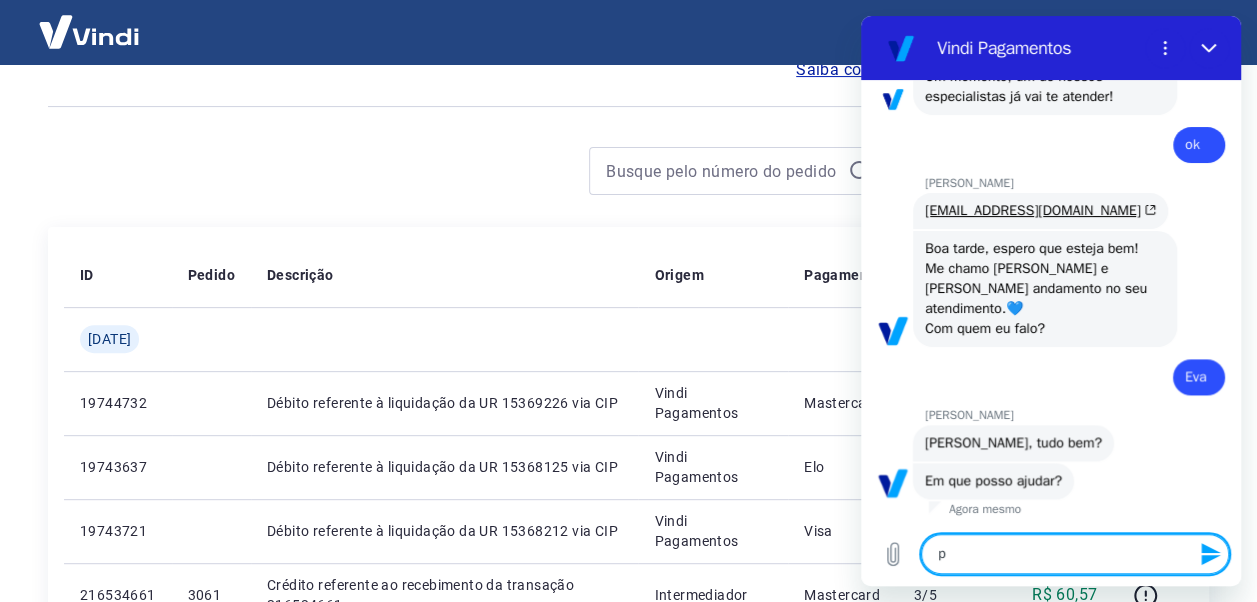 type on "po" 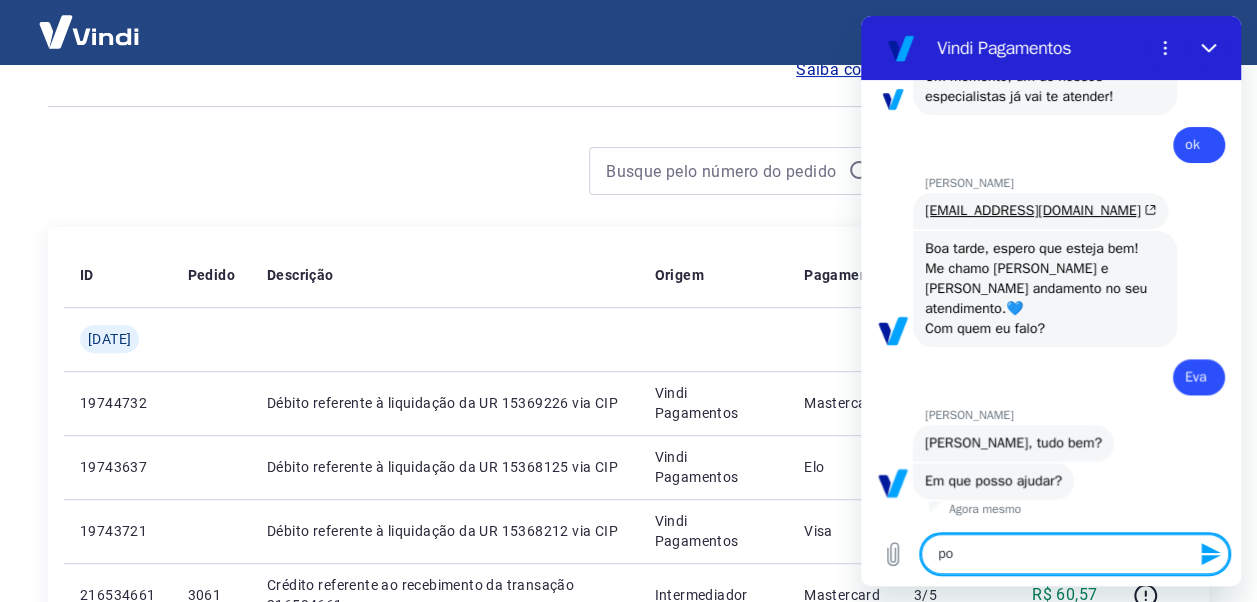 type on "por" 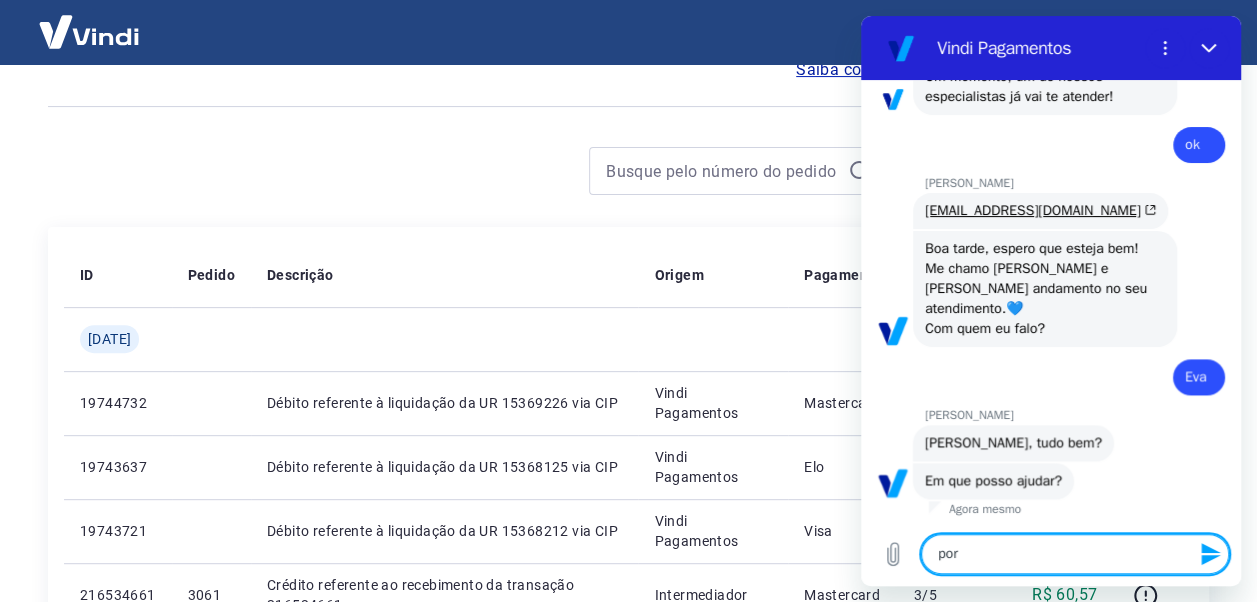 type on "porq" 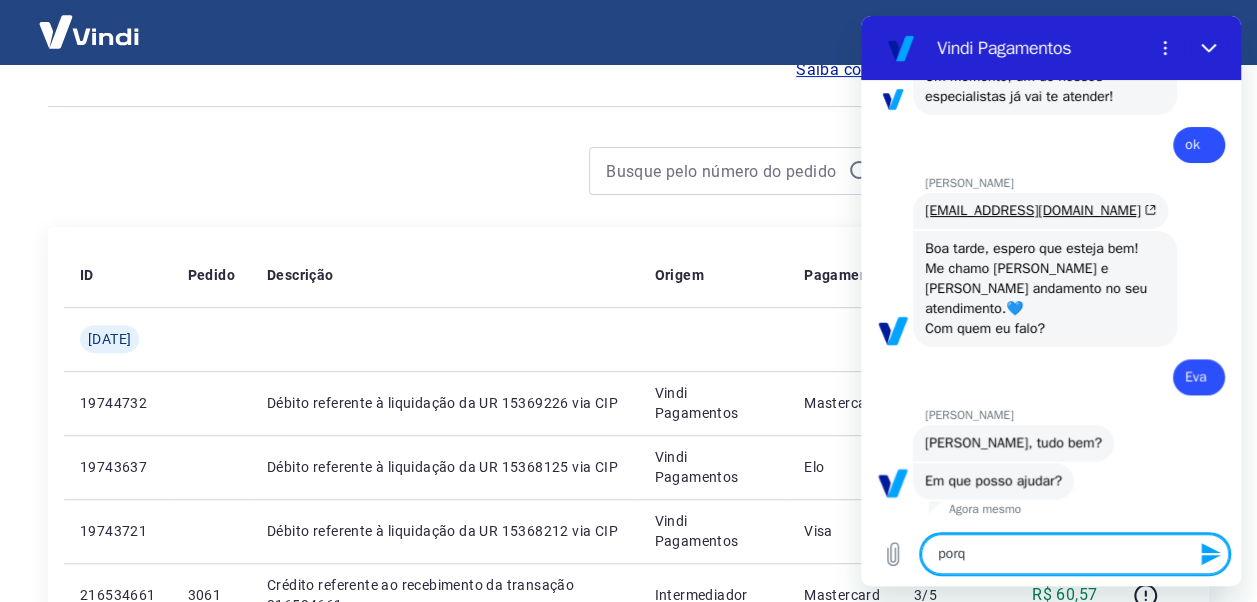 type on "porqu" 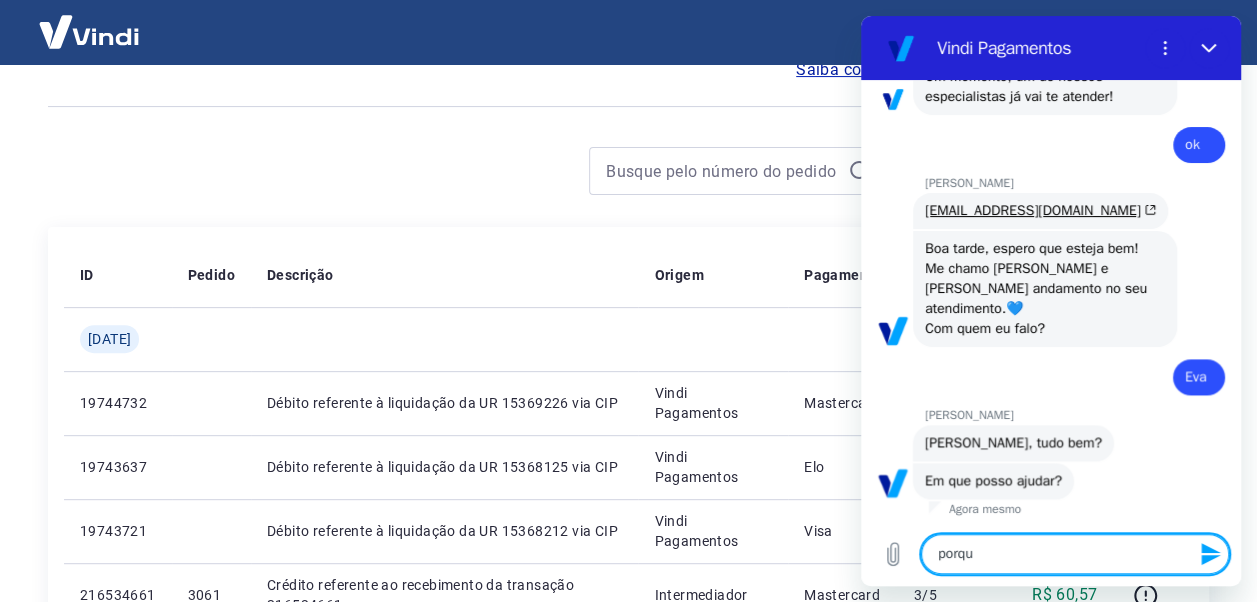 type on "porque" 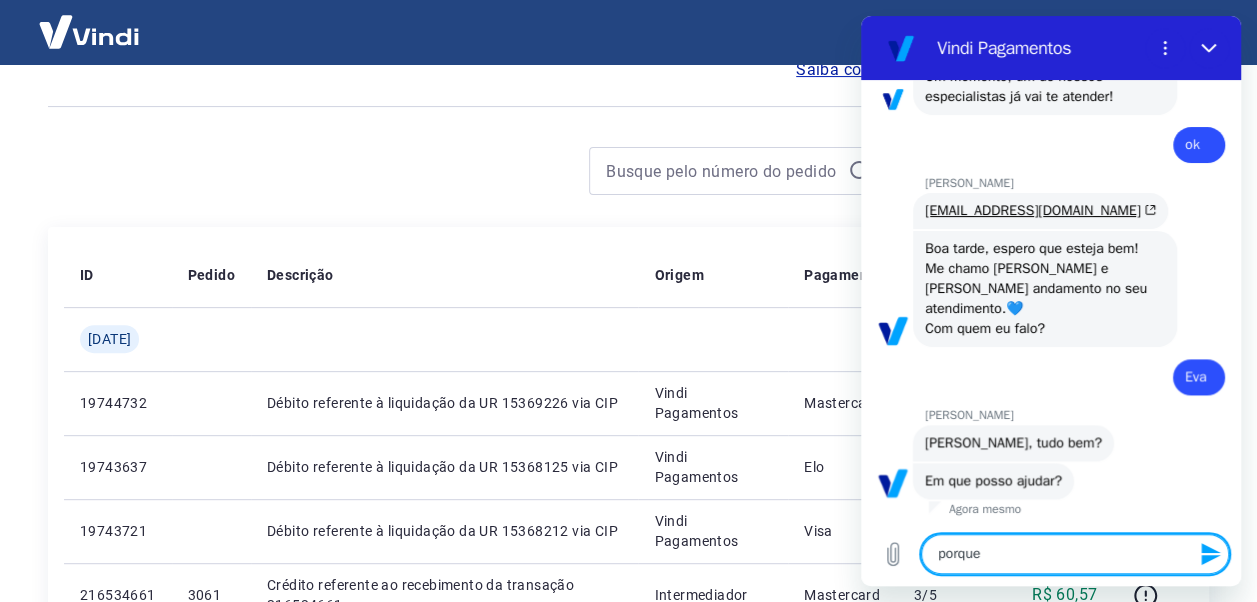 type on "porque" 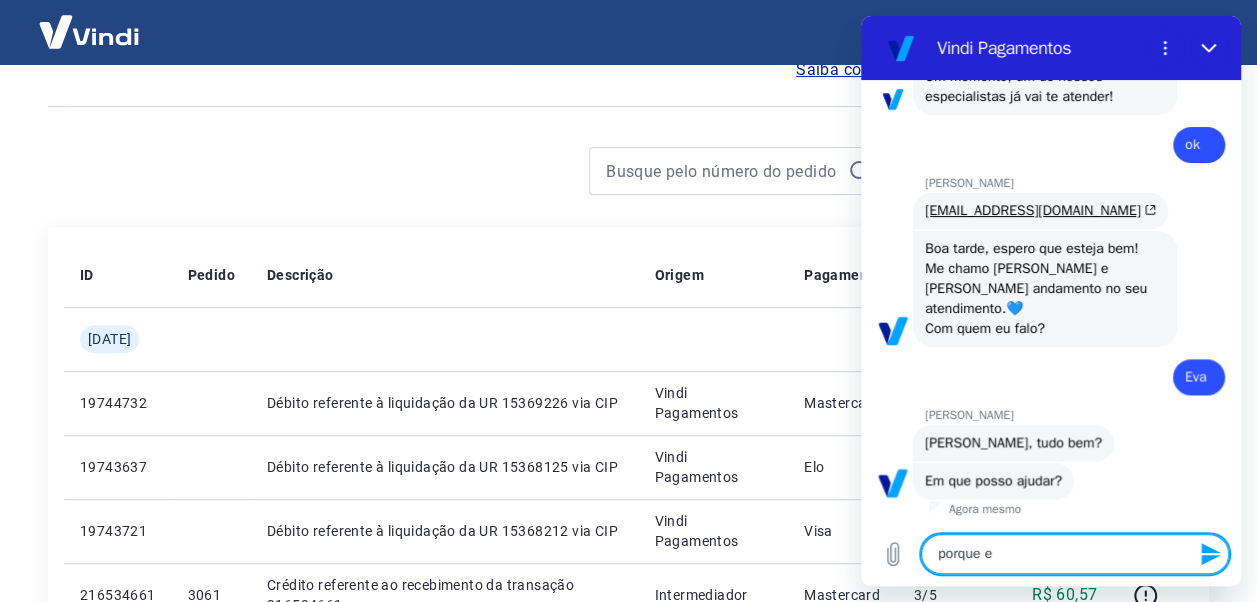 type on "porque es" 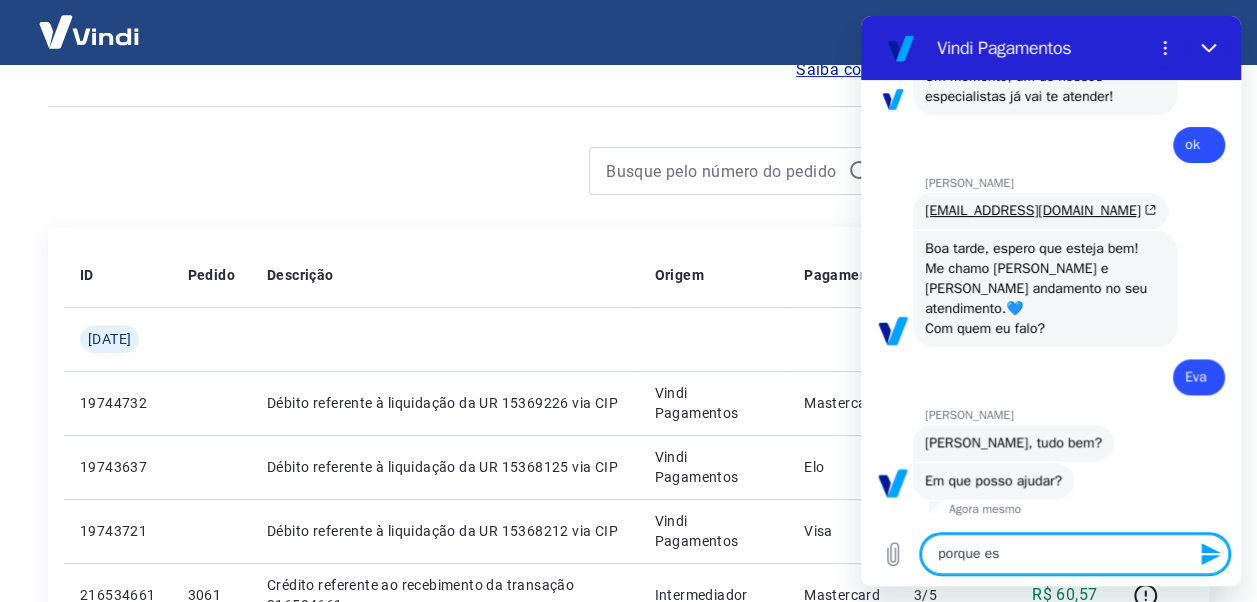 type on "porque est" 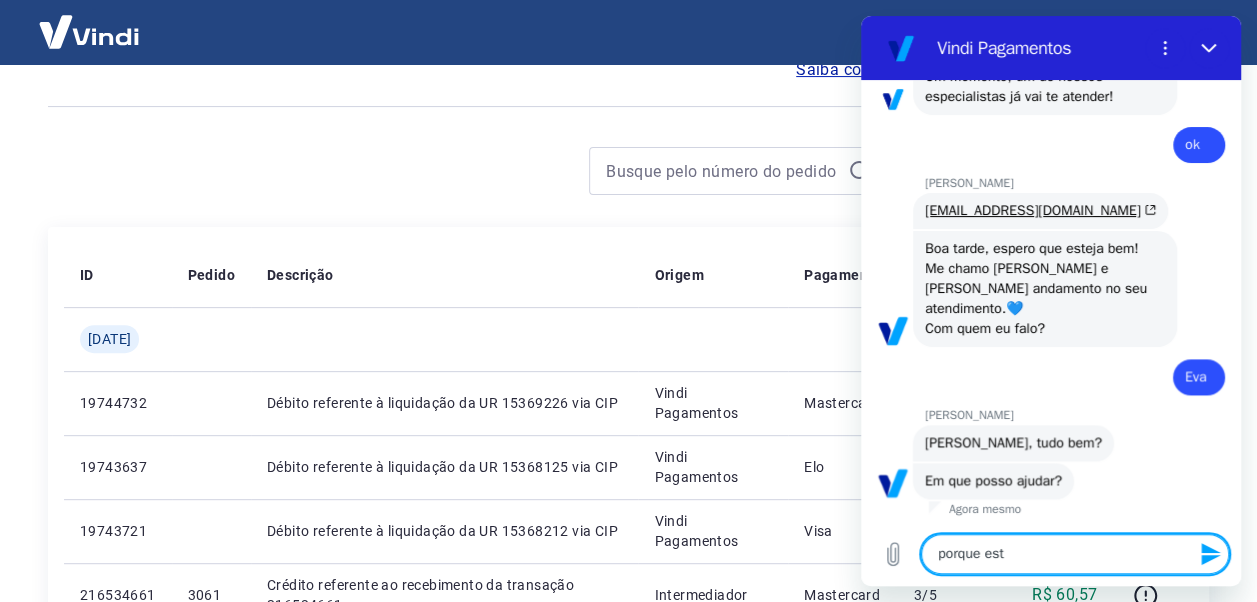 type on "porque está" 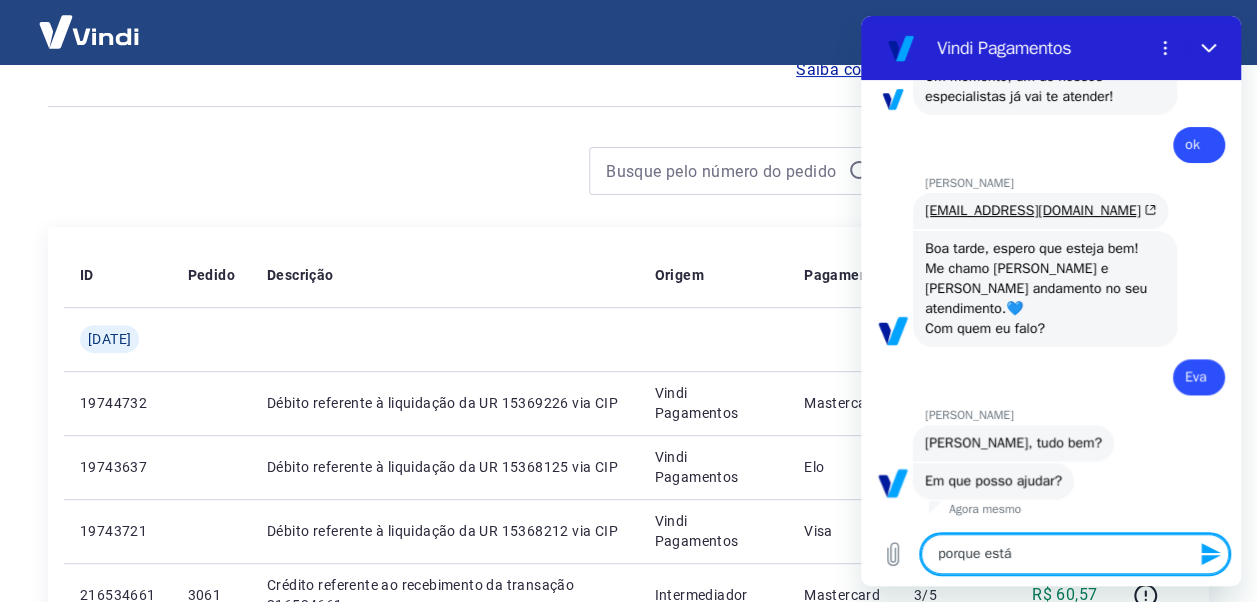 type on "porque está" 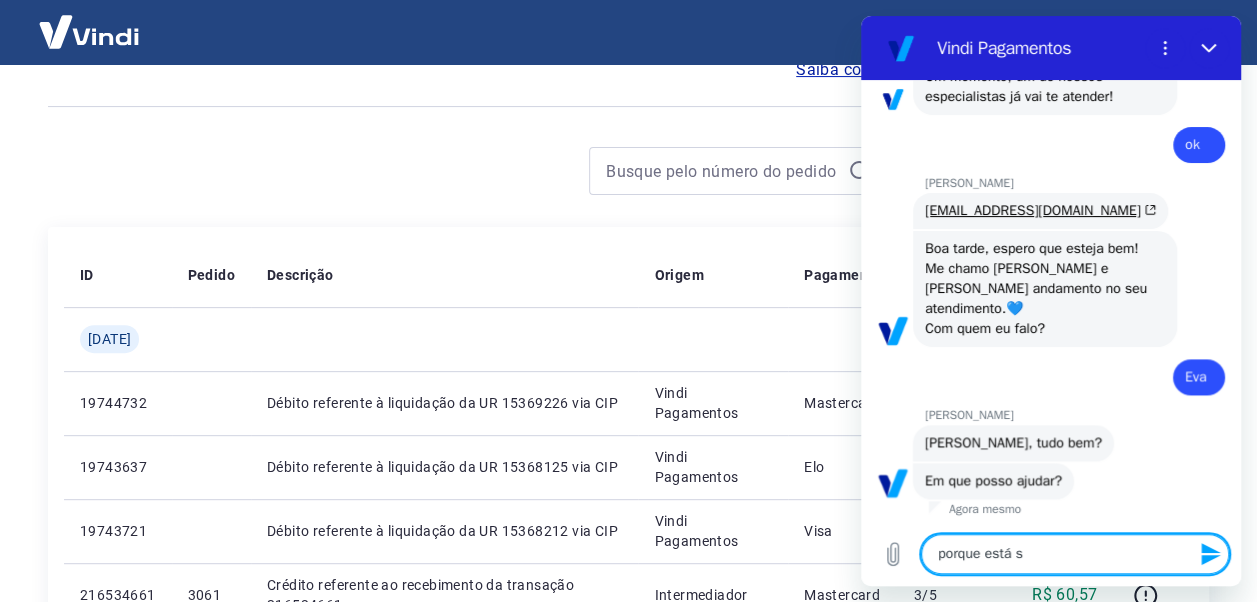 type on "porque está se" 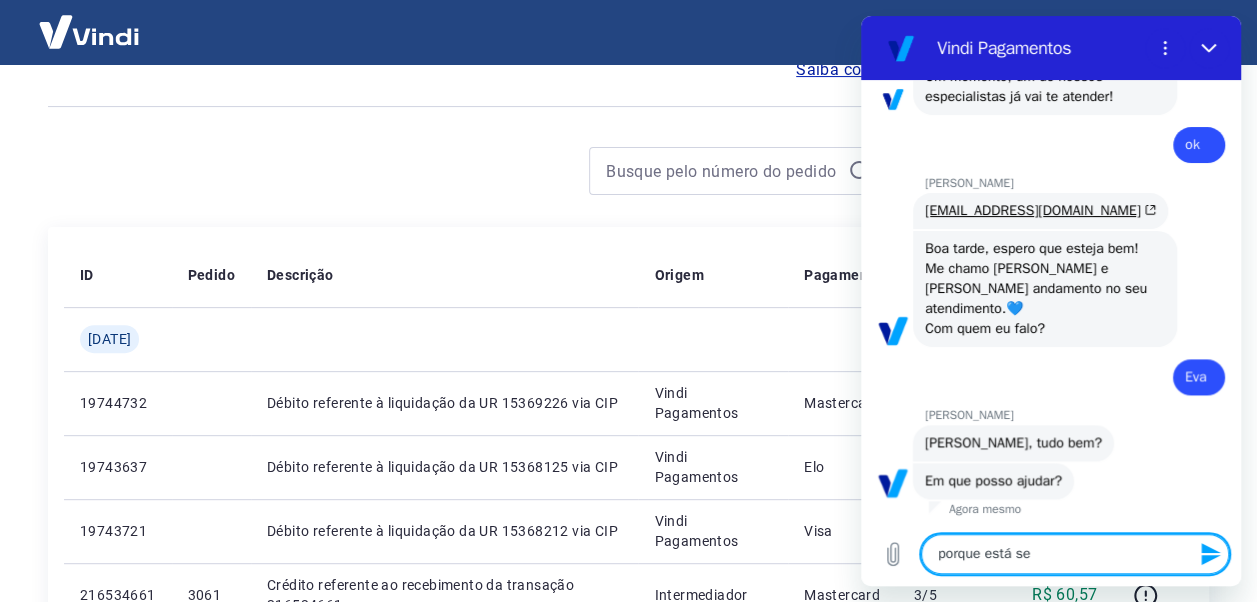 type on "porque está sen" 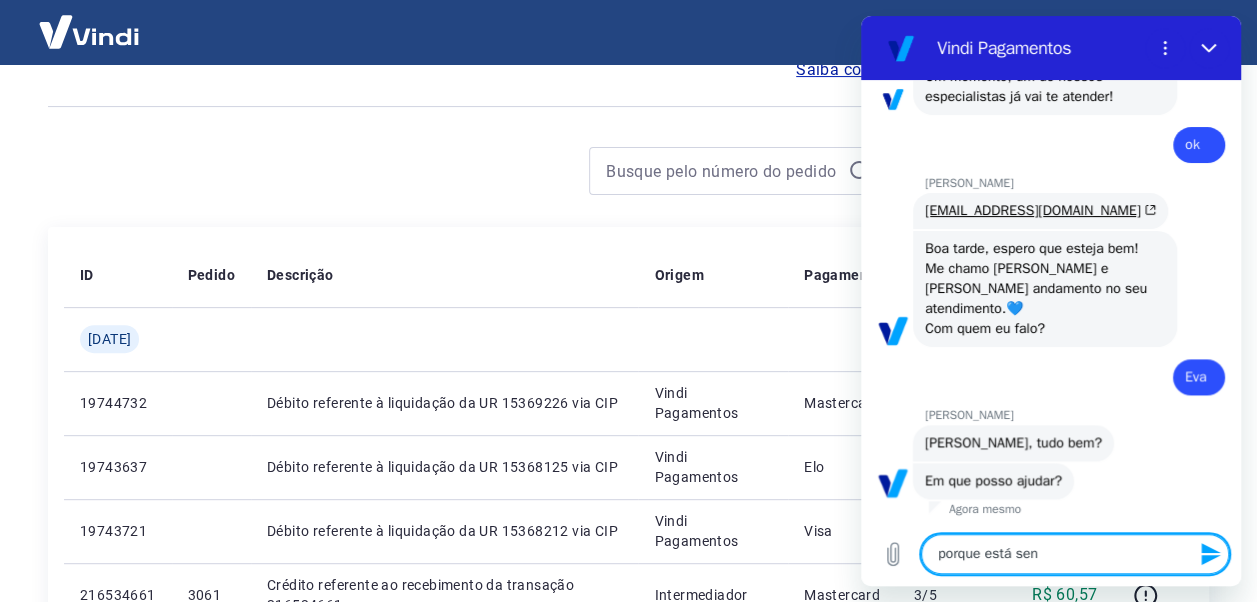 type on "x" 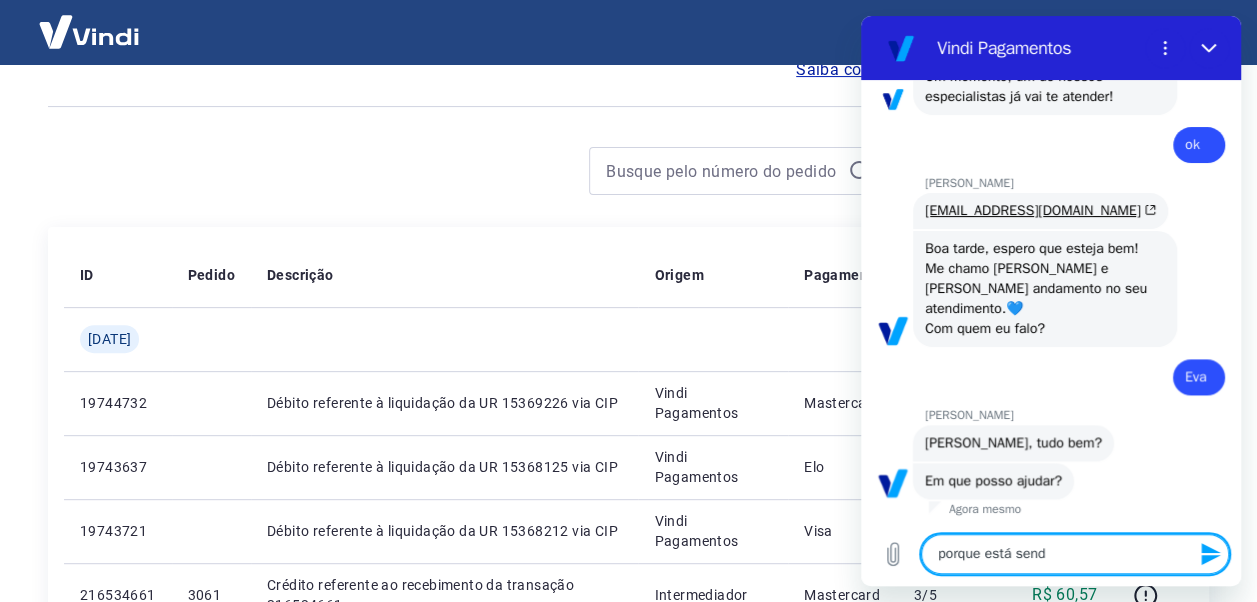 type on "x" 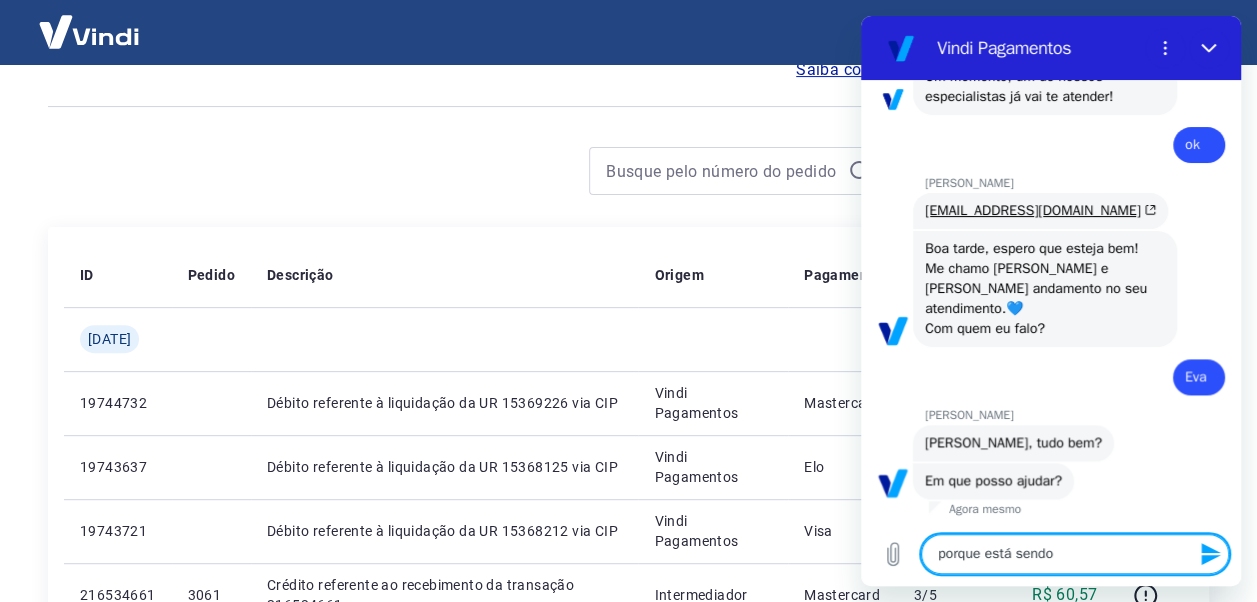 type on "porque está sendo" 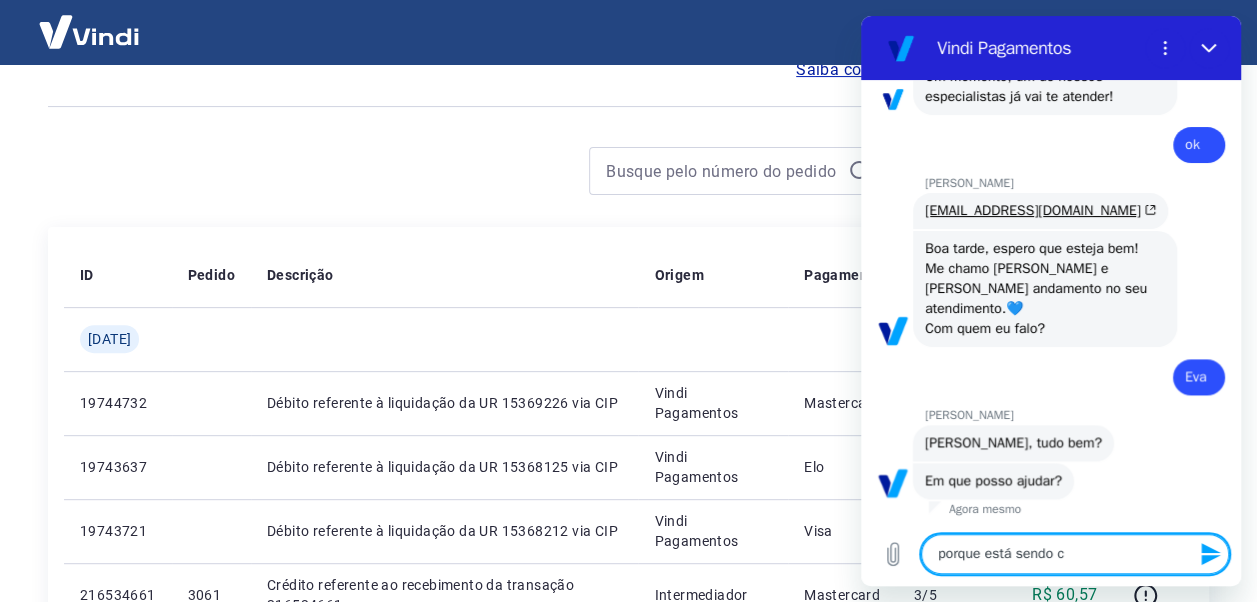 type on "porque está sendo co" 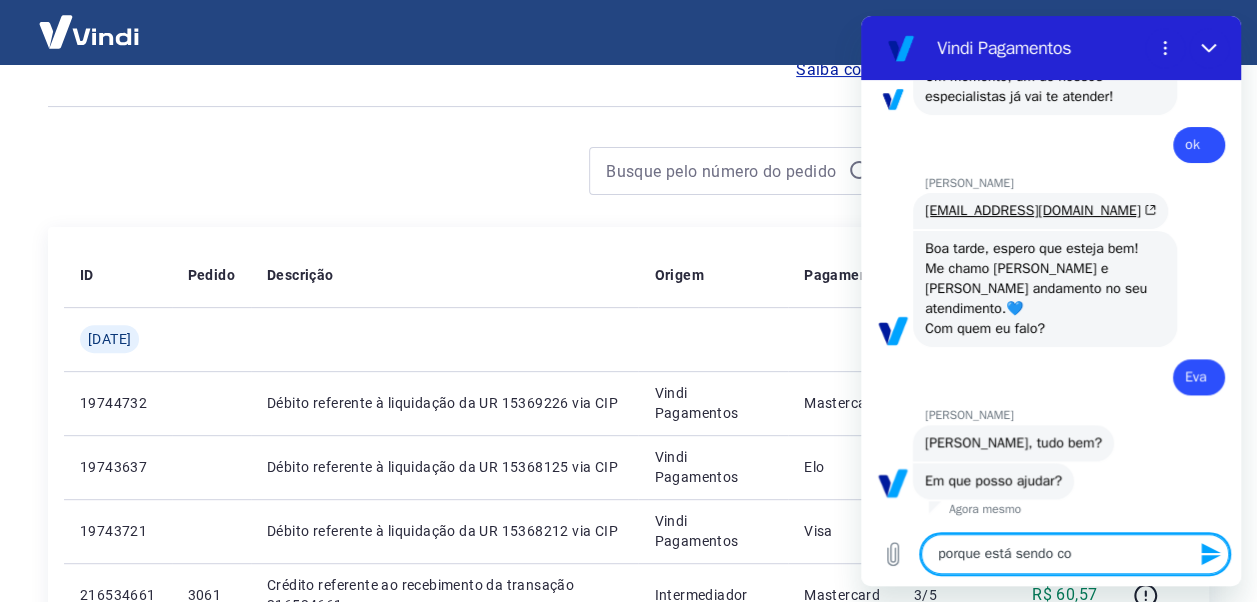 type on "porque está sendo cob" 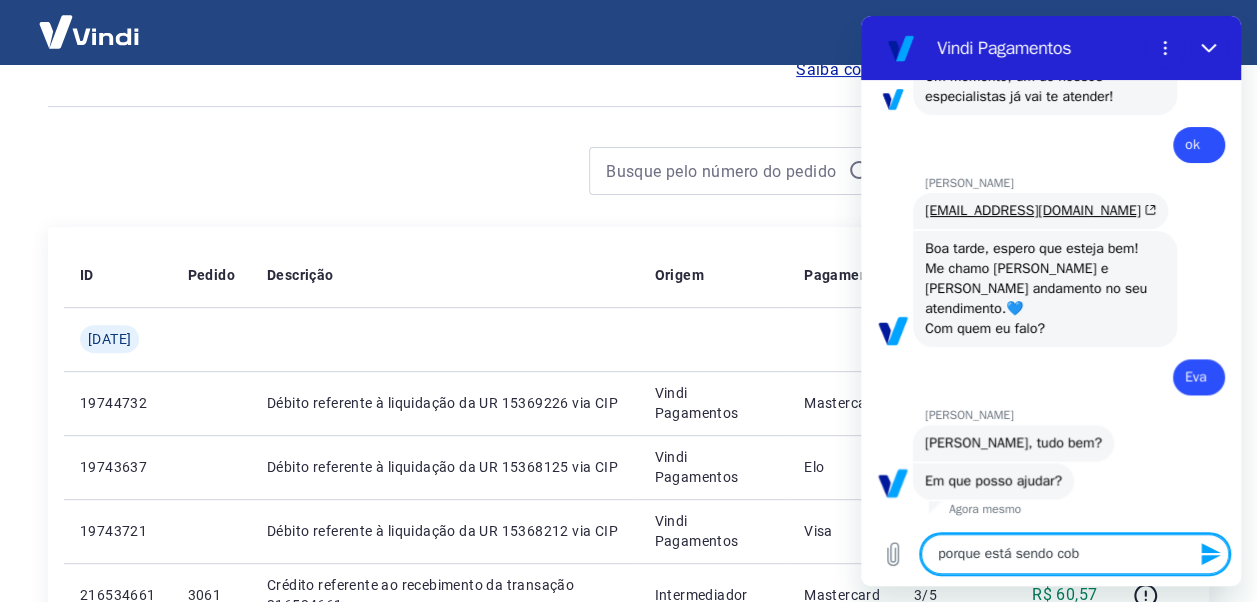 type on "porque está sendo cobr" 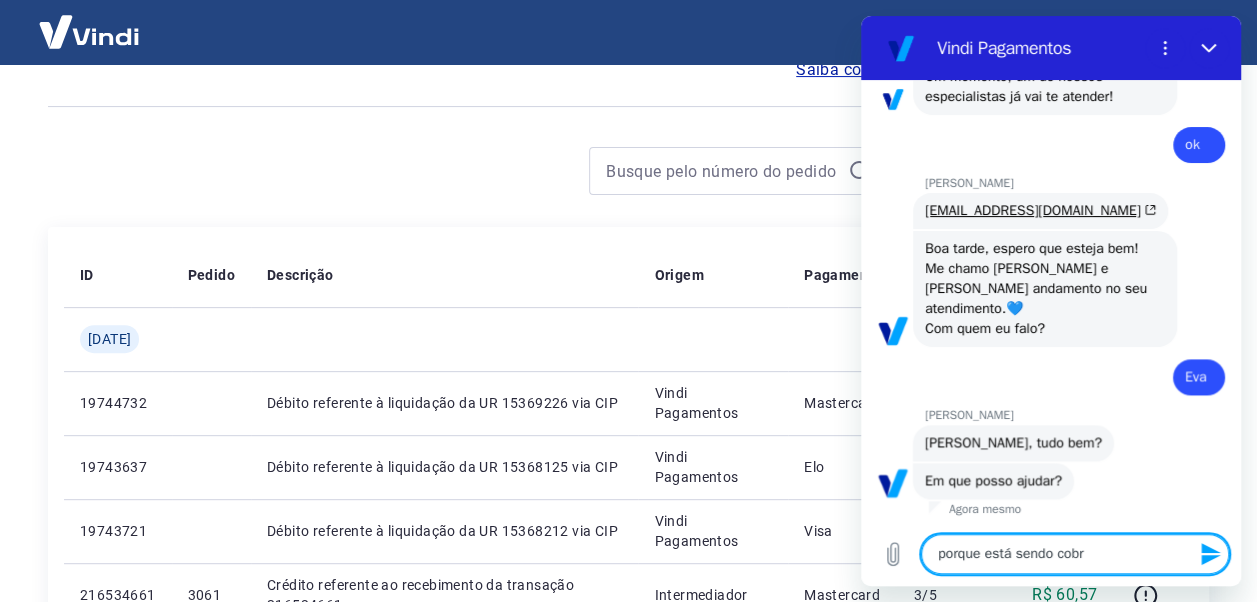 type on "porque está sendo cobra" 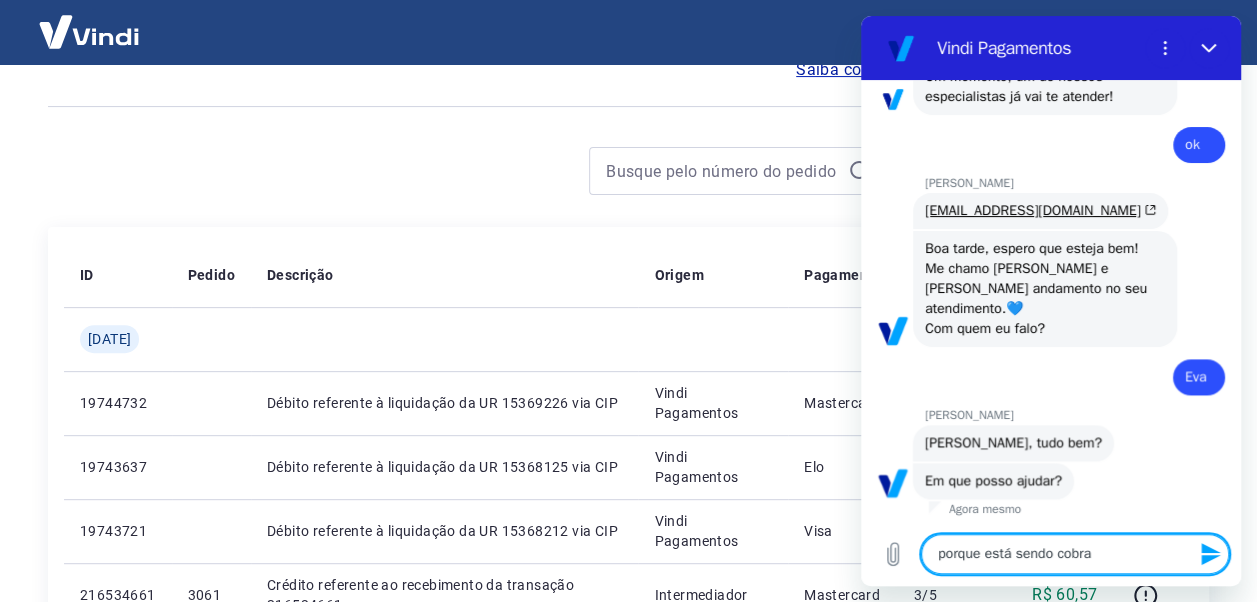 type on "porque está sendo cobrad" 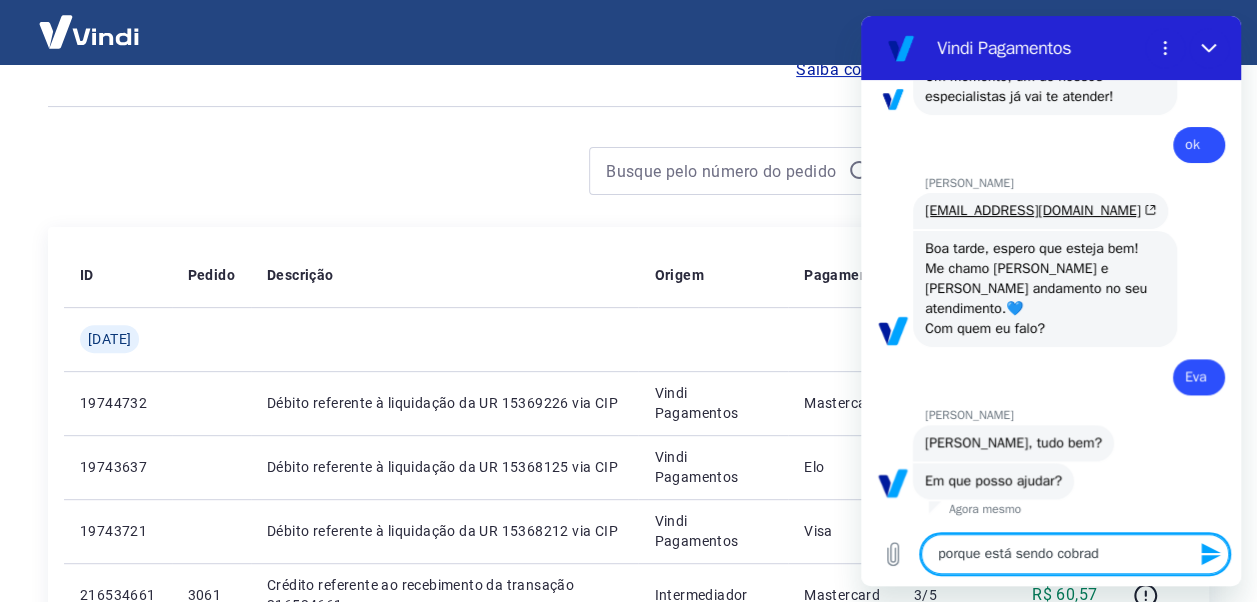 type on "porque está sendo cobrado" 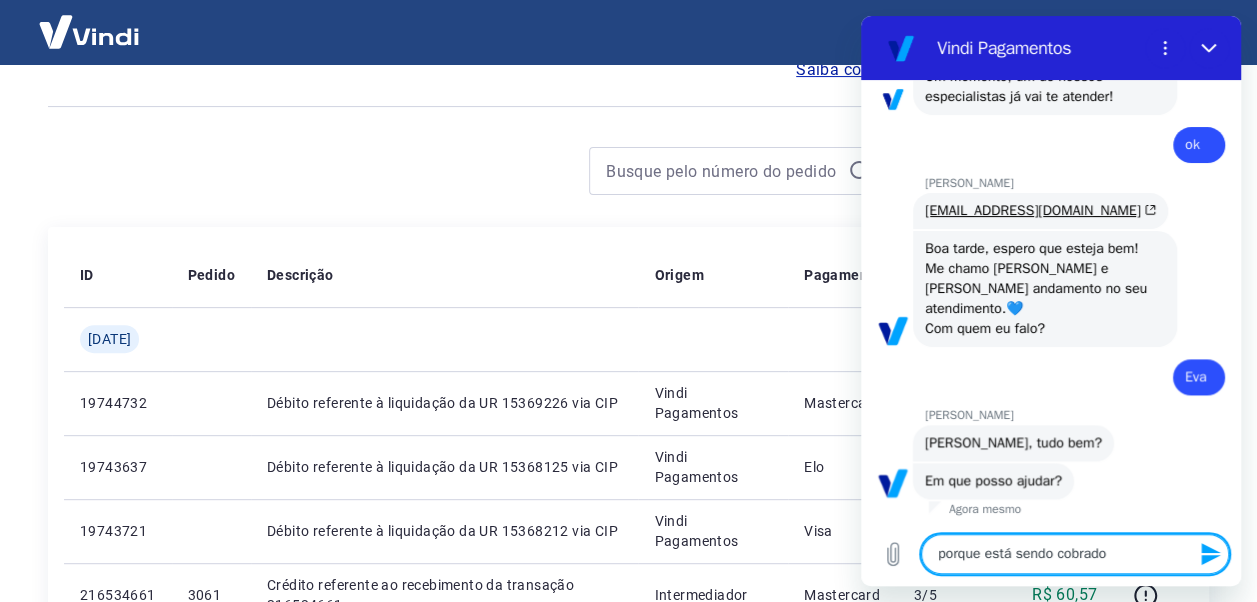 type on "x" 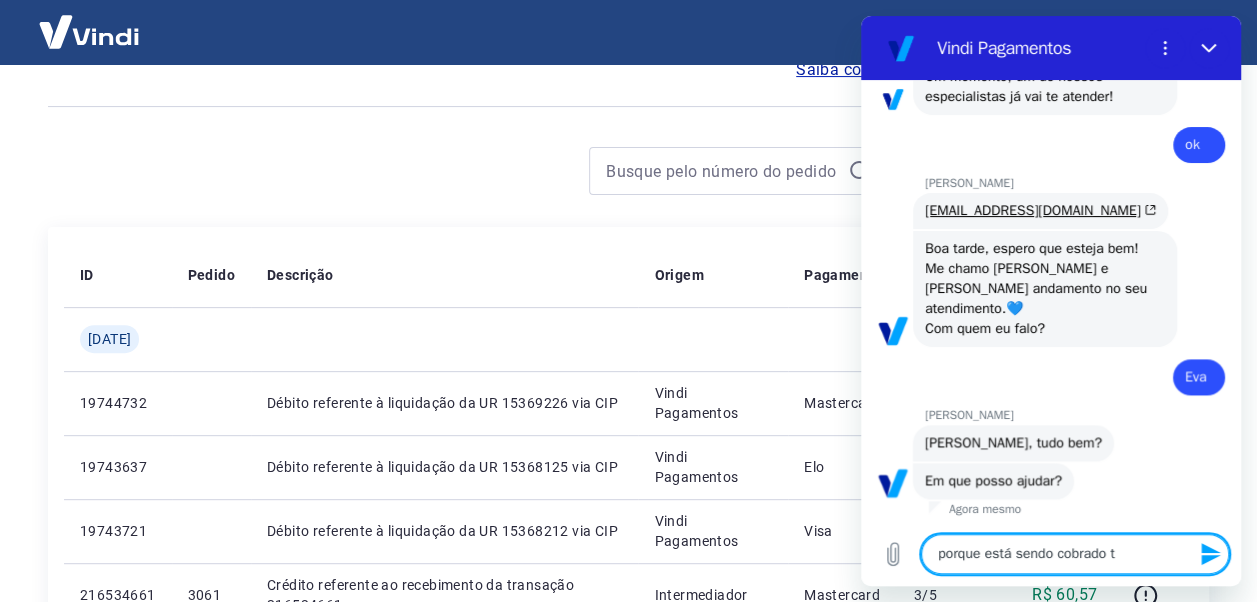 type on "porque está sendo cobrado ta" 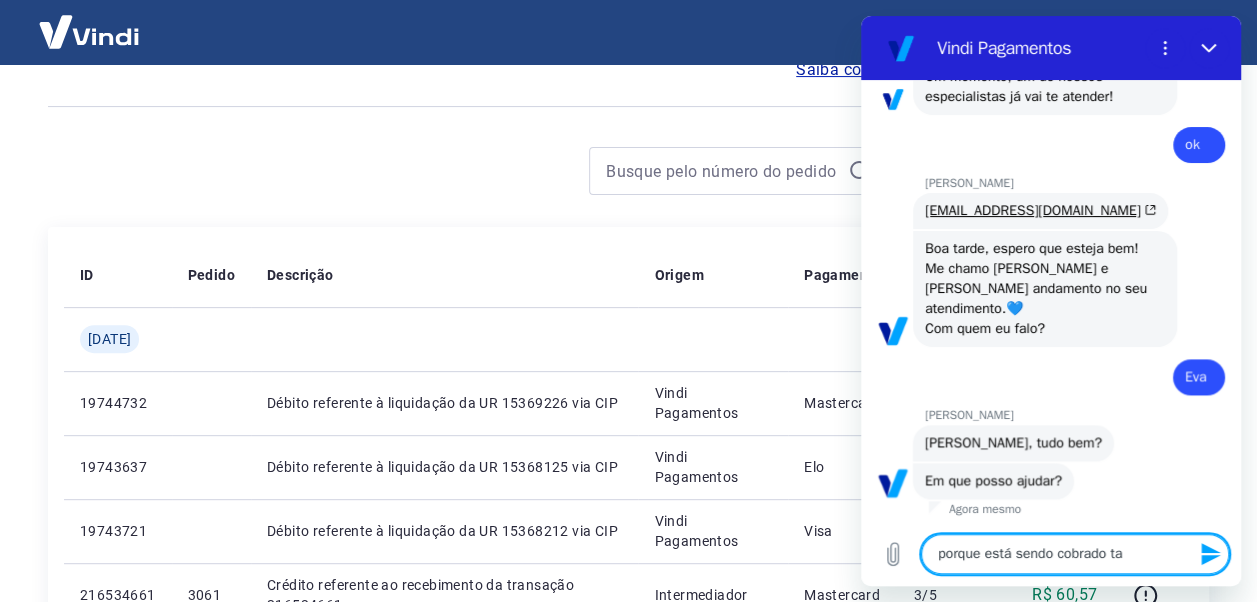type on "porque está sendo cobrado tax" 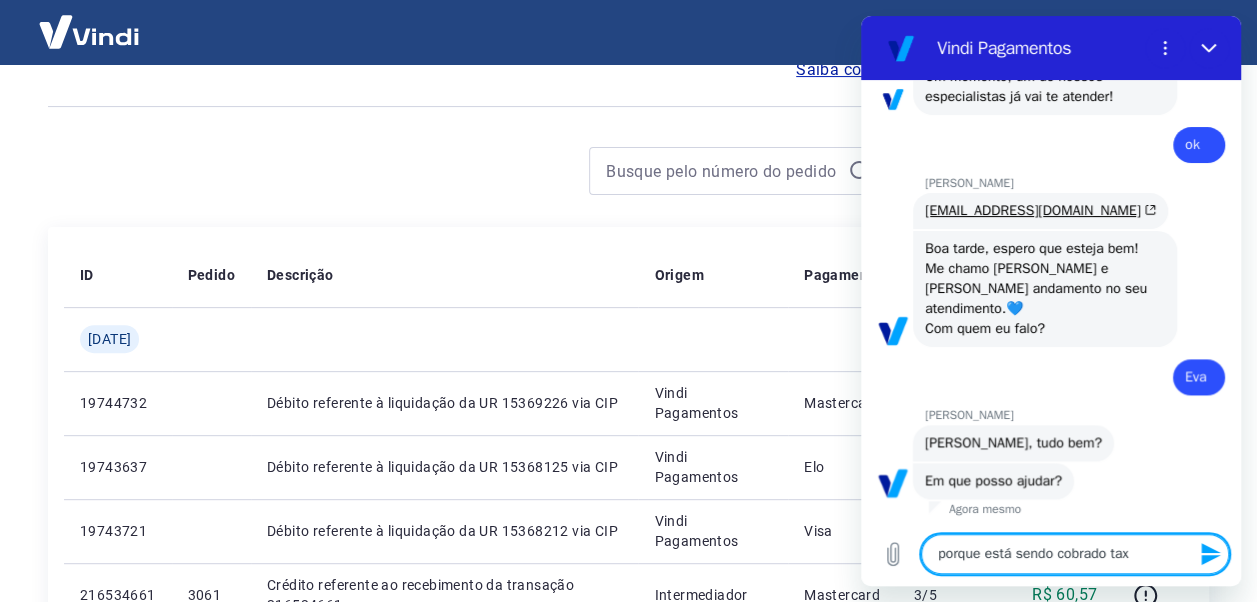 type on "porque está sendo cobrado taxa" 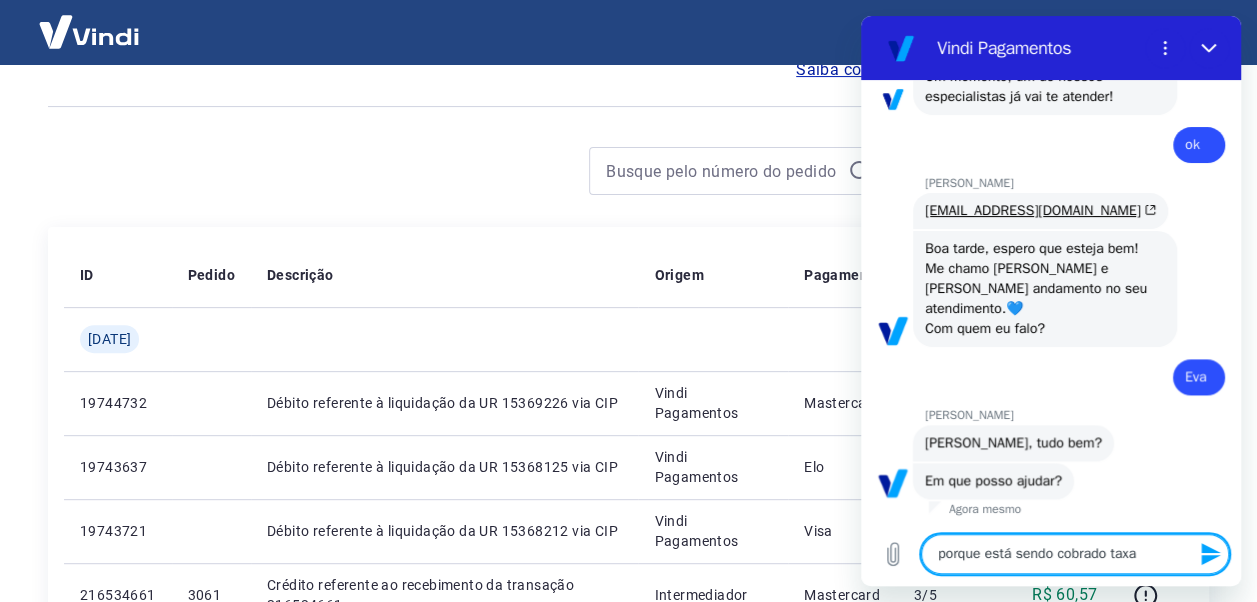 type on "x" 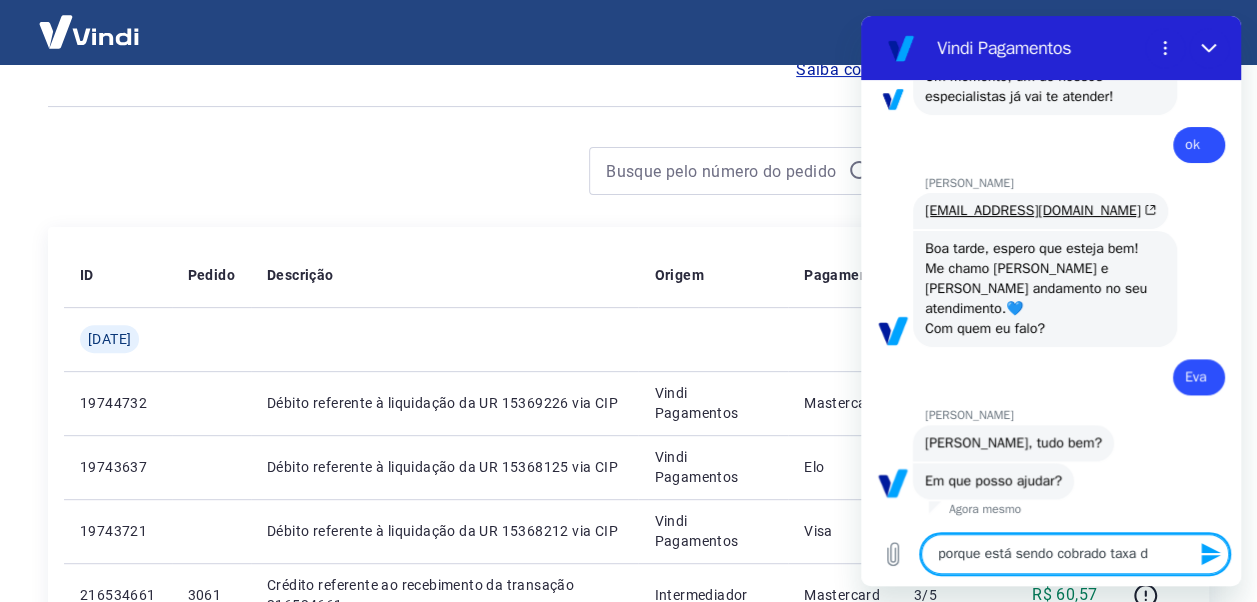 type on "porque está sendo cobrado taxa de" 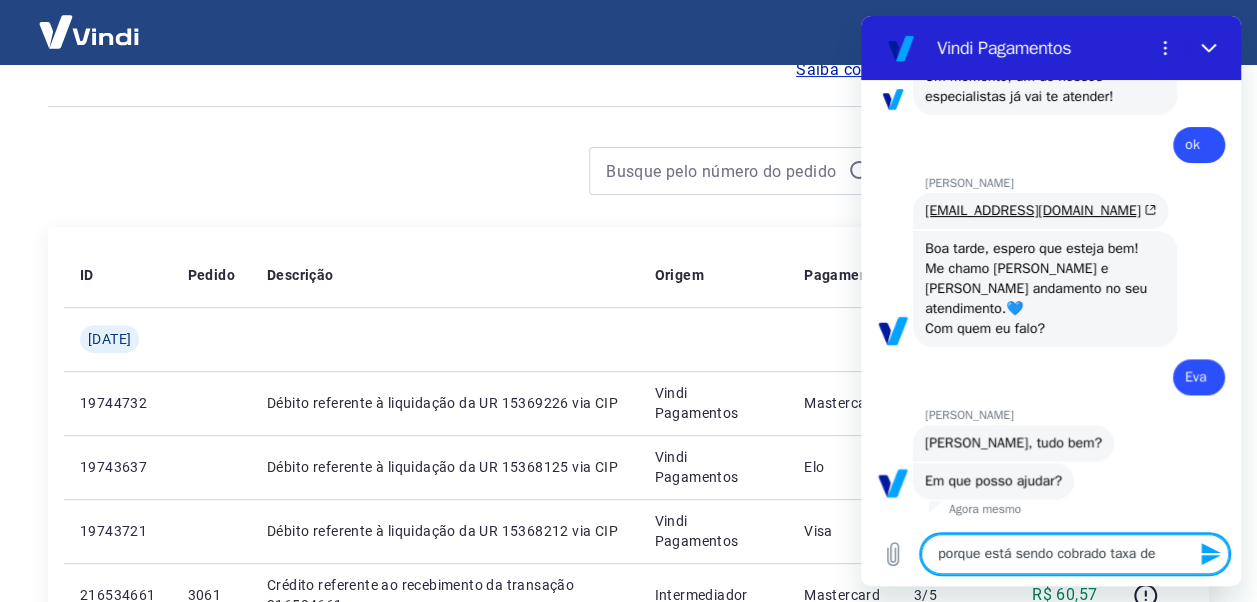 type on "porque está sendo cobrado taxa de" 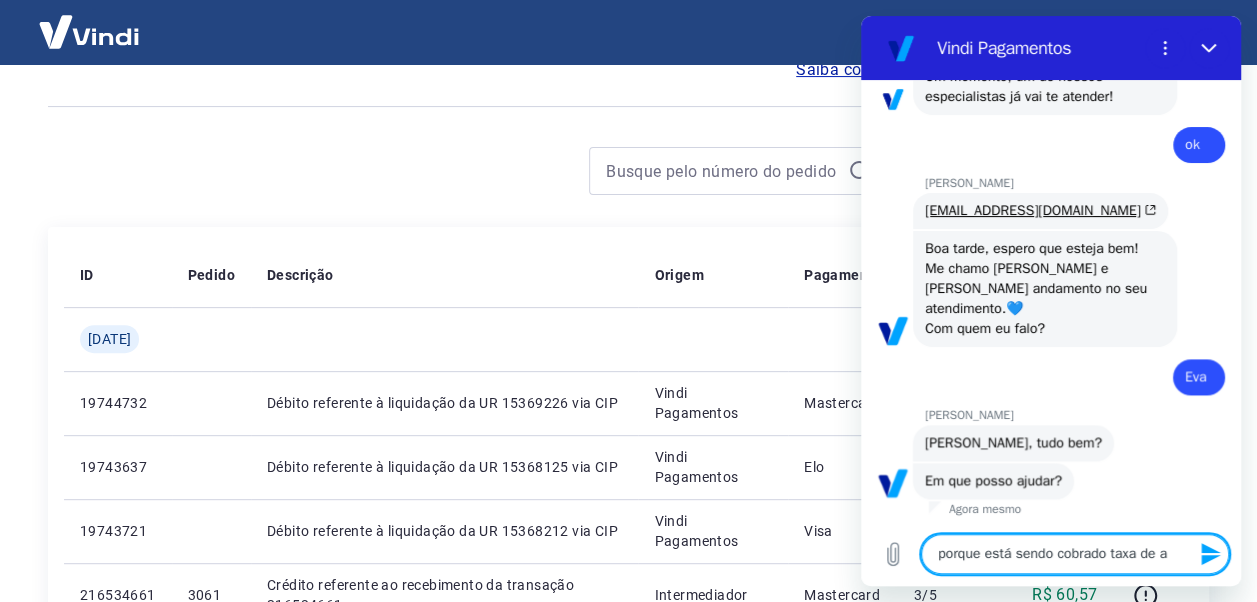 type on "x" 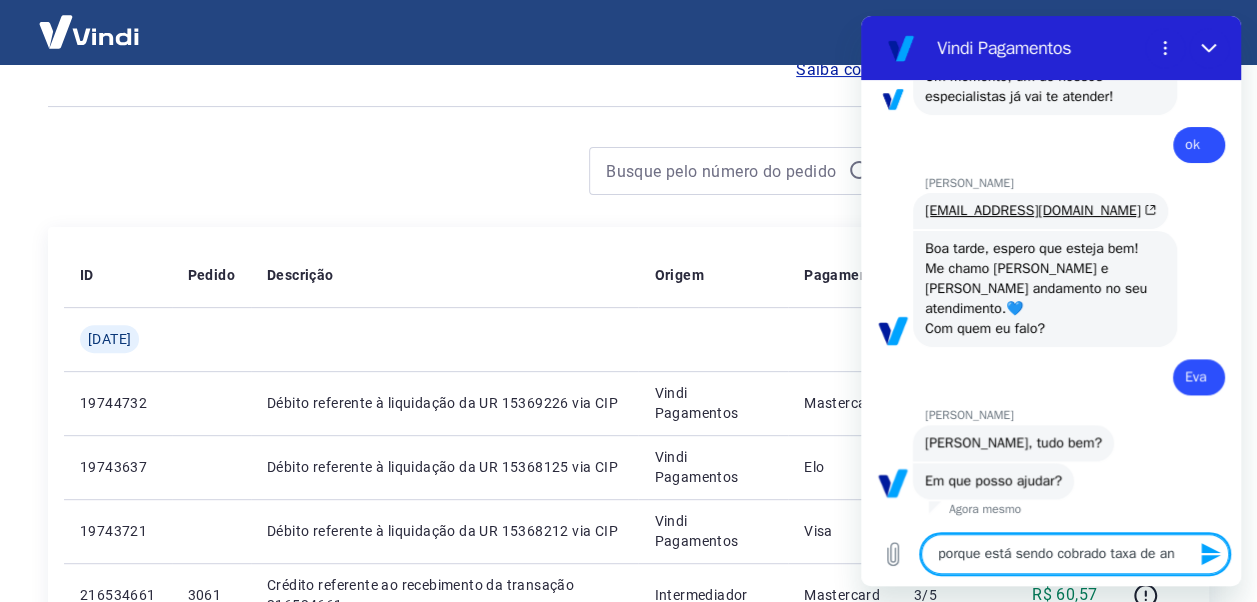 type on "porque está sendo cobrado taxa de ant" 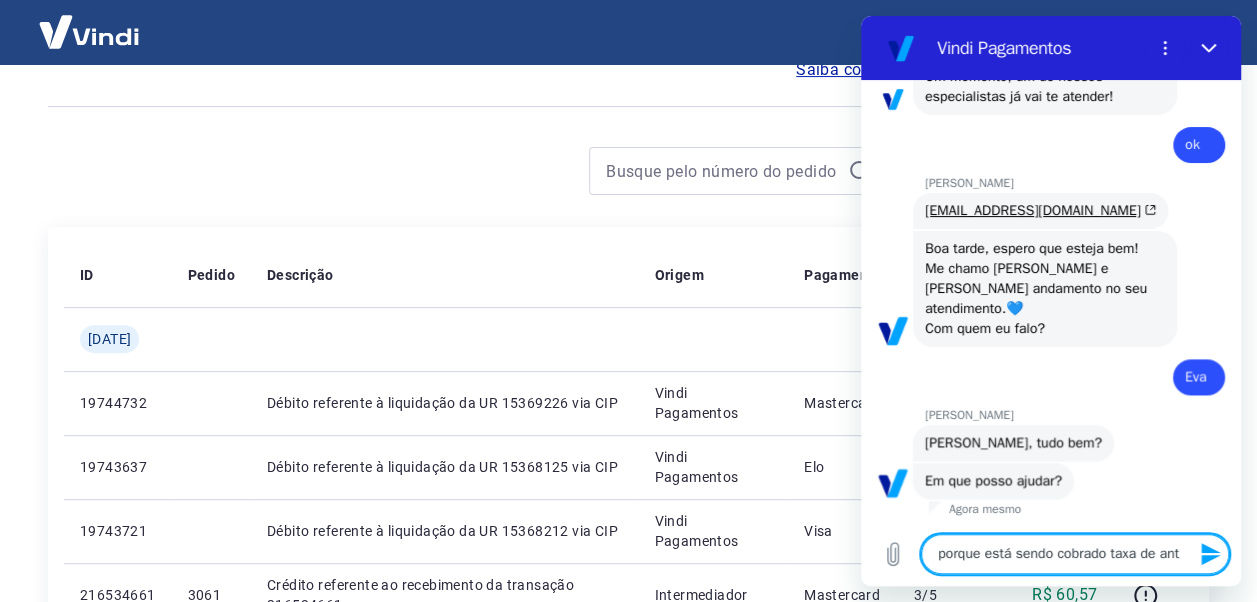 type on "porque está sendo cobrado taxa de ante" 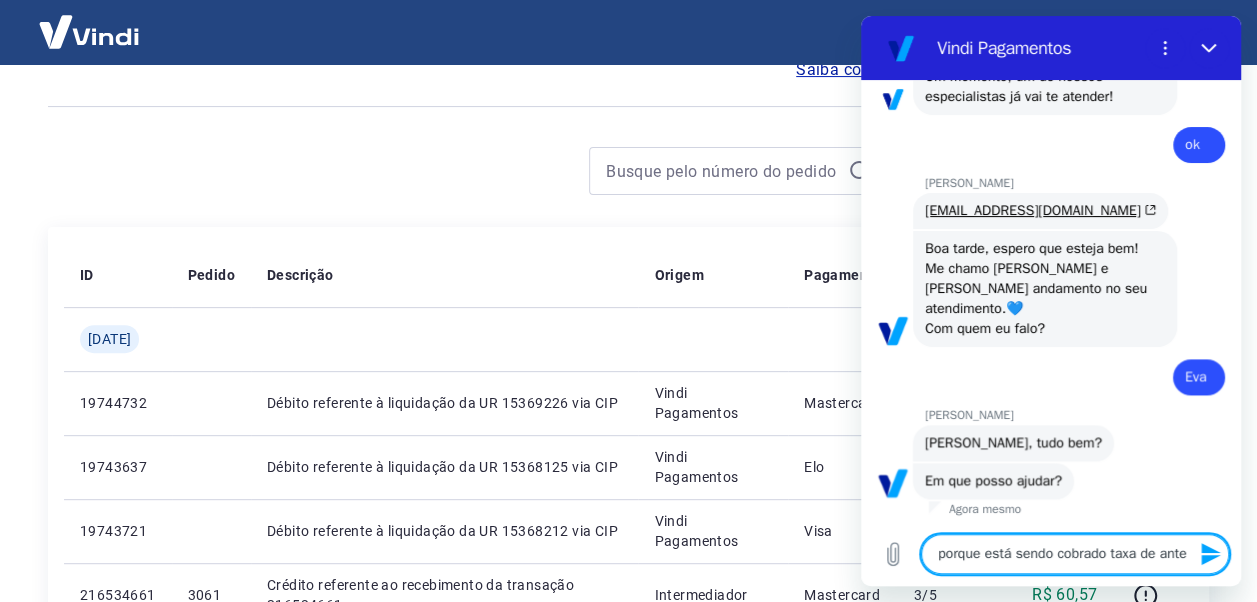type on "porque está sendo cobrado taxa de antec" 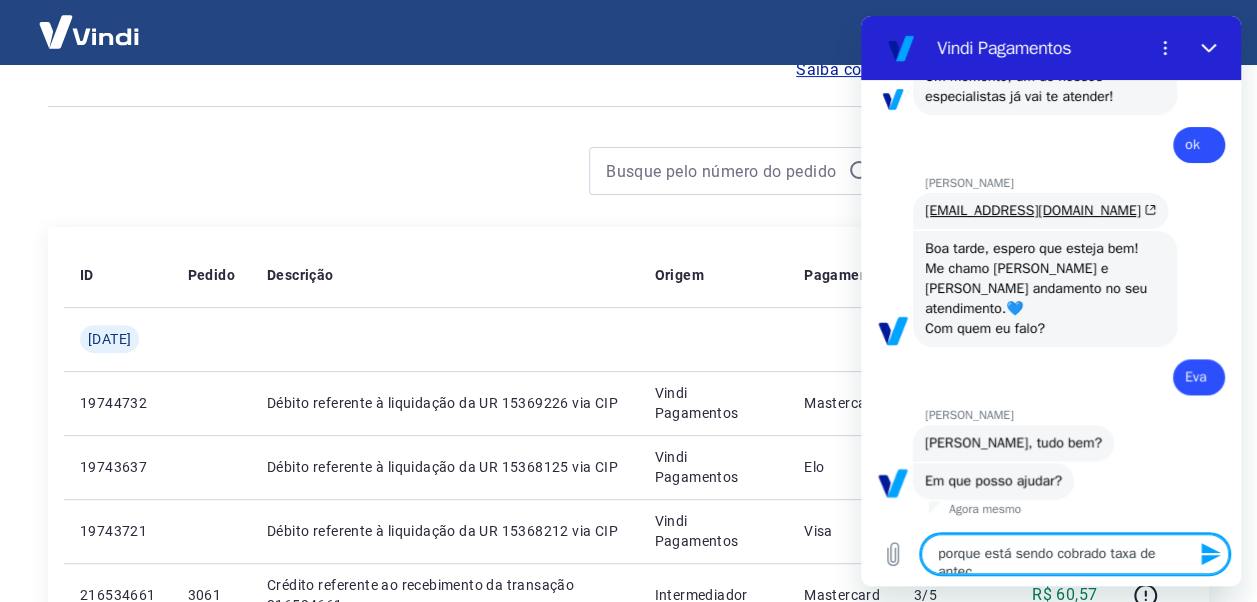 type on "porque está sendo cobrado taxa de anteci" 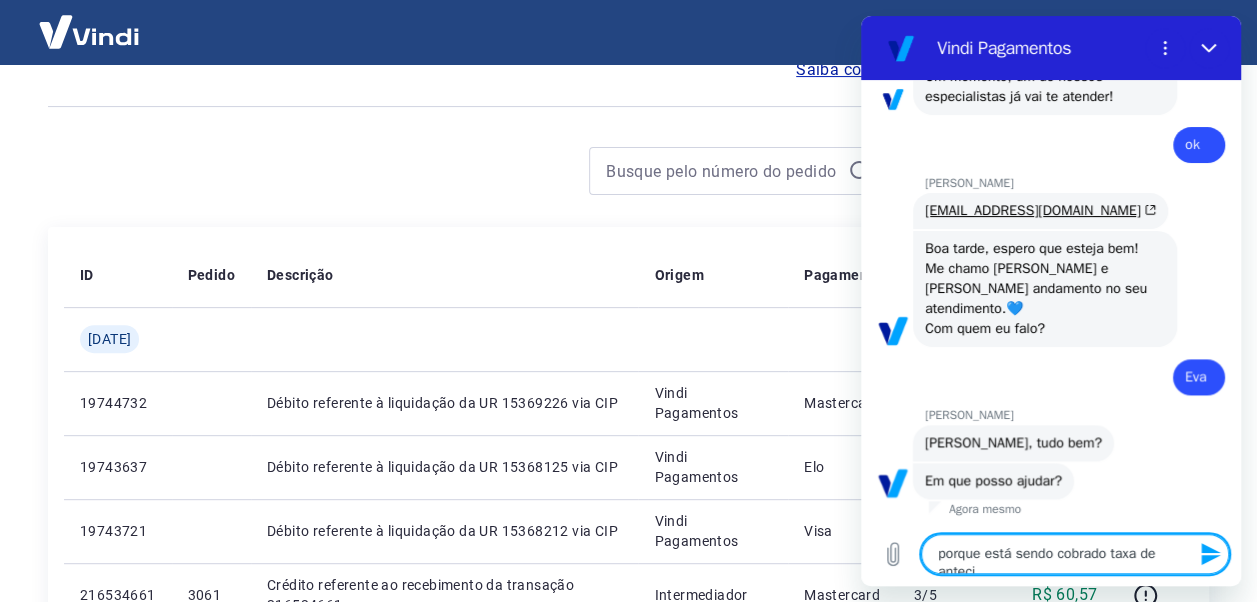 type on "x" 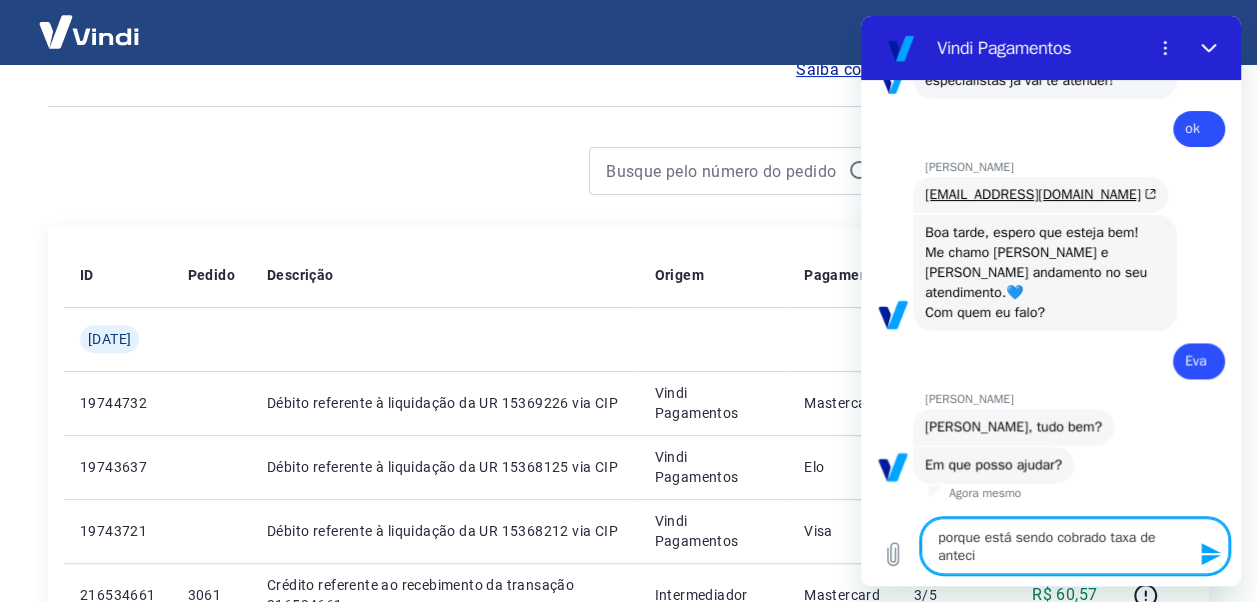 type on "porque está sendo cobrado taxa de antecia" 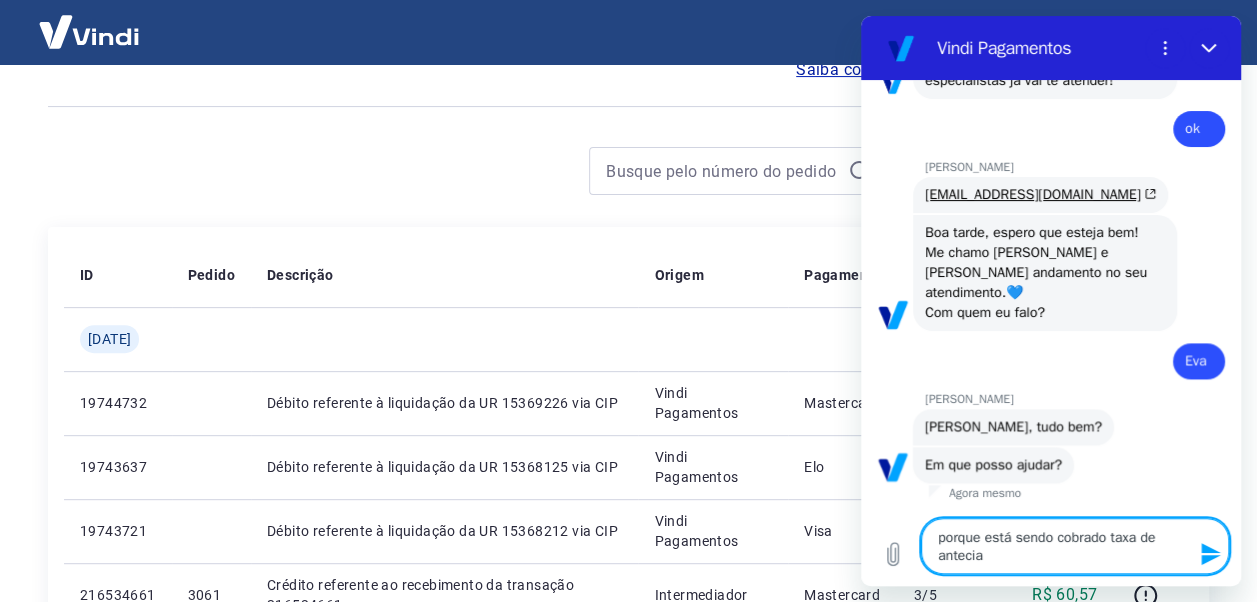 type on "porque está sendo cobrado taxa de anteciaç" 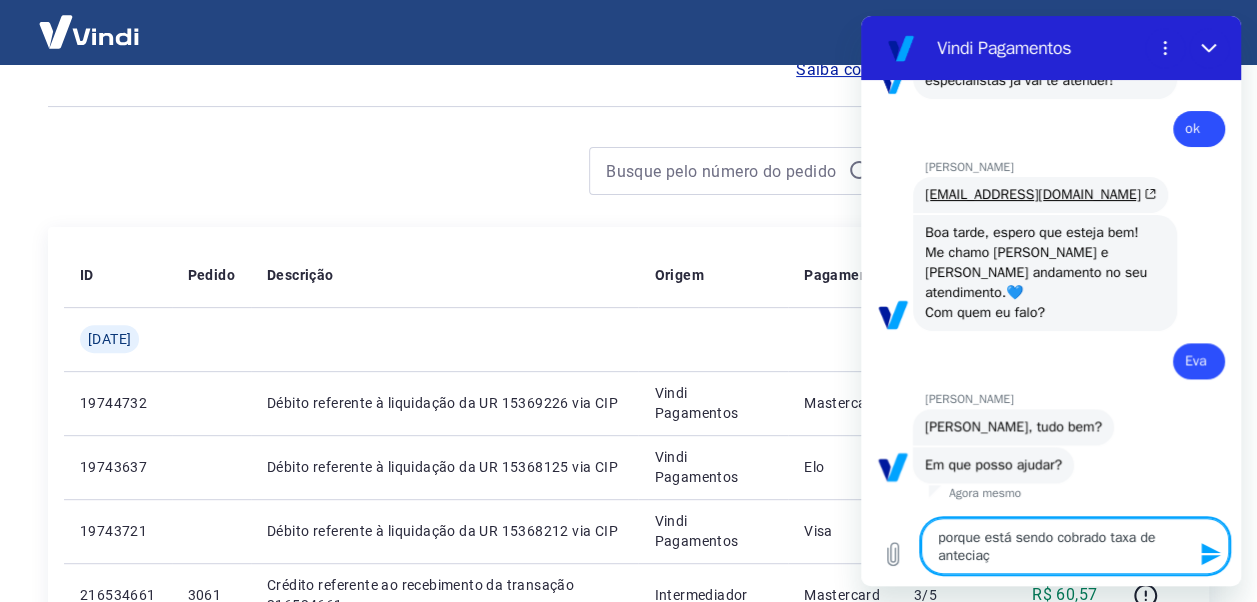 type on "porque está sendo cobrado taxa de anteciaçã" 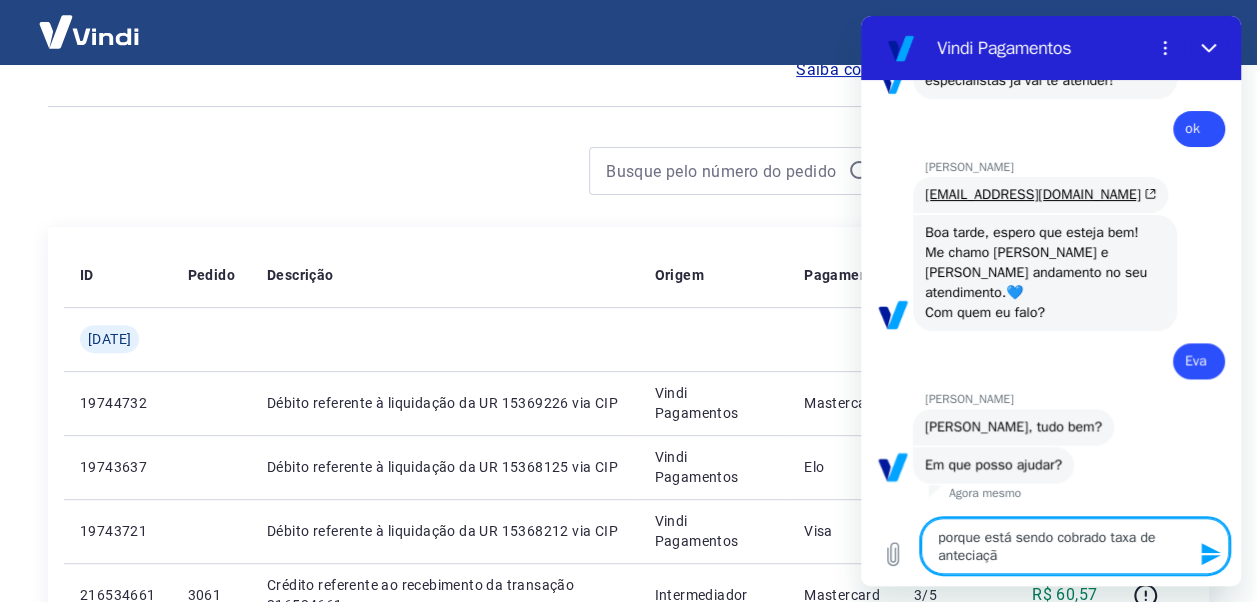 type on "porque está sendo cobrado taxa de anteciação" 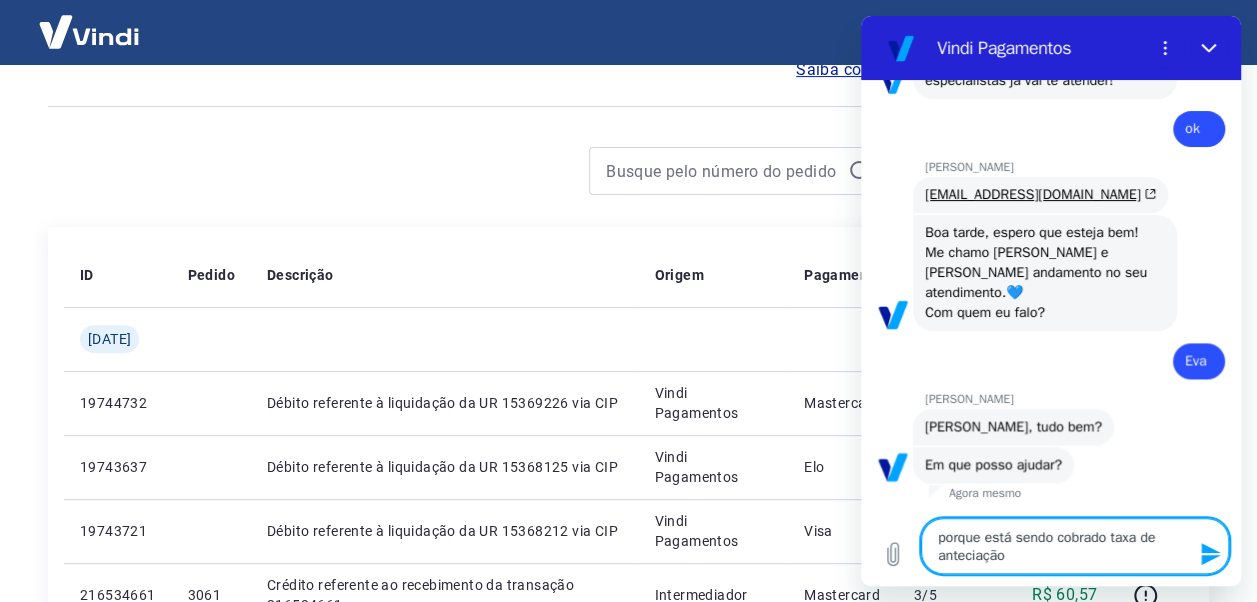 type on "porque está sendo cobrado taxa de anteciação" 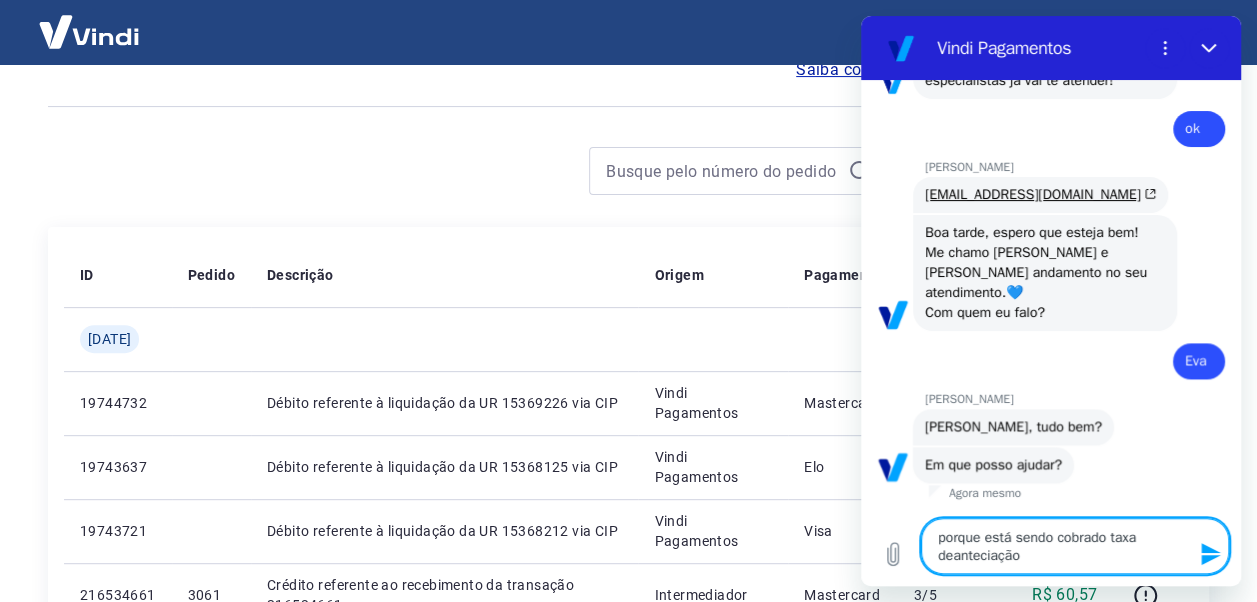 type on "x" 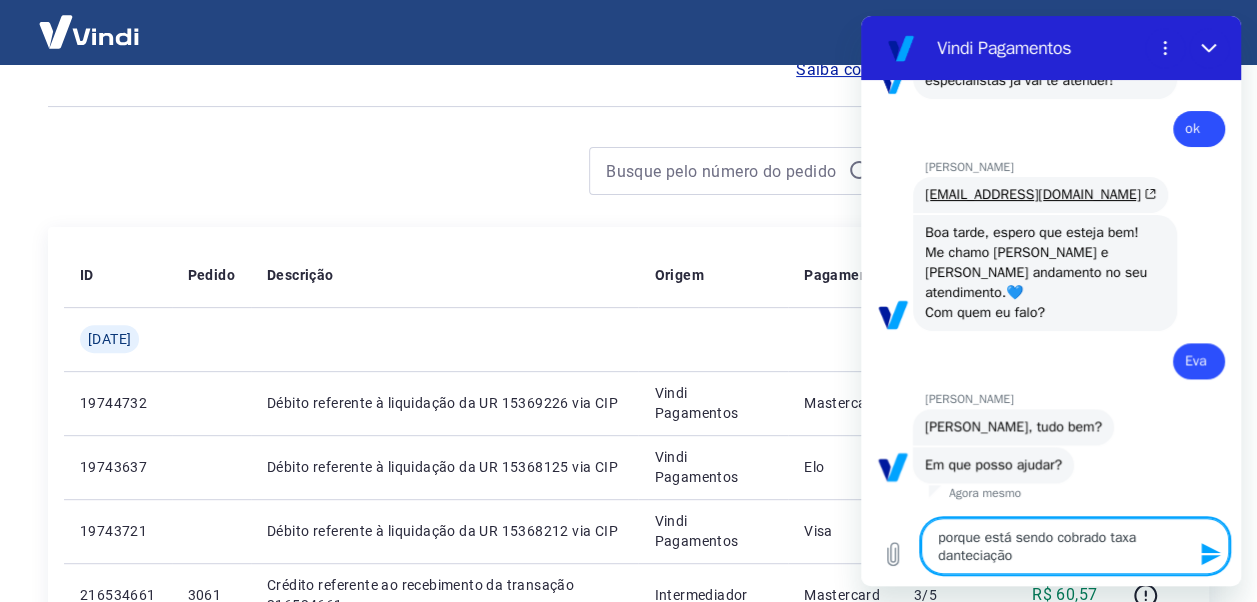type on "porque está sendo cobrado taxa anteciação" 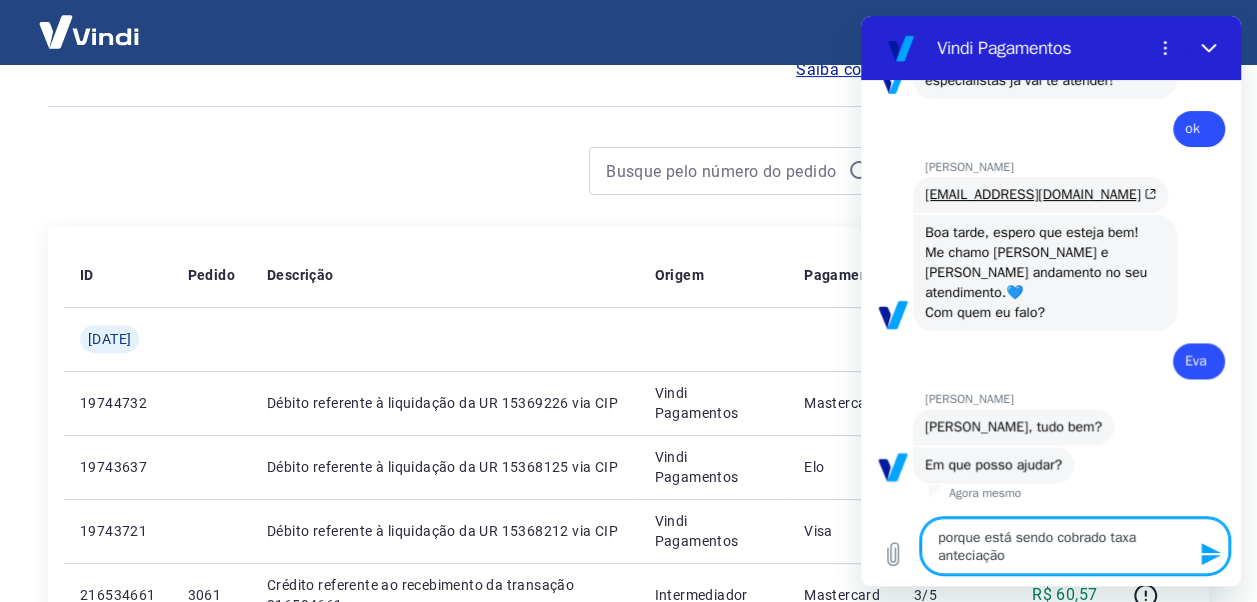 type on "porque está sendo cobrado taxaanteciação" 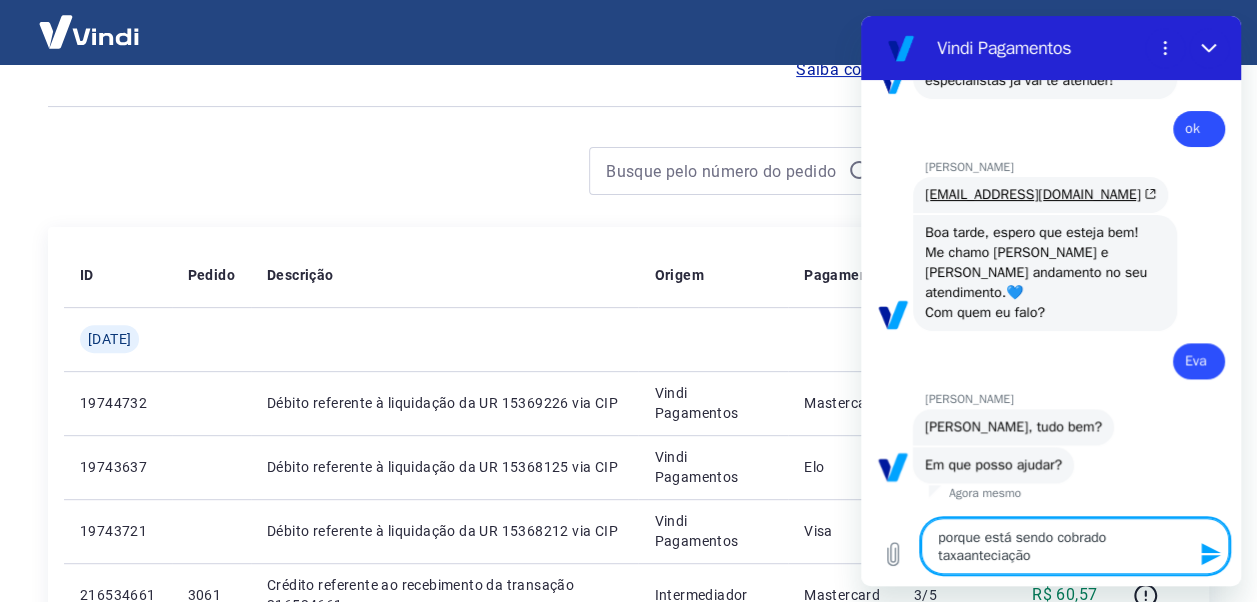 type on "x" 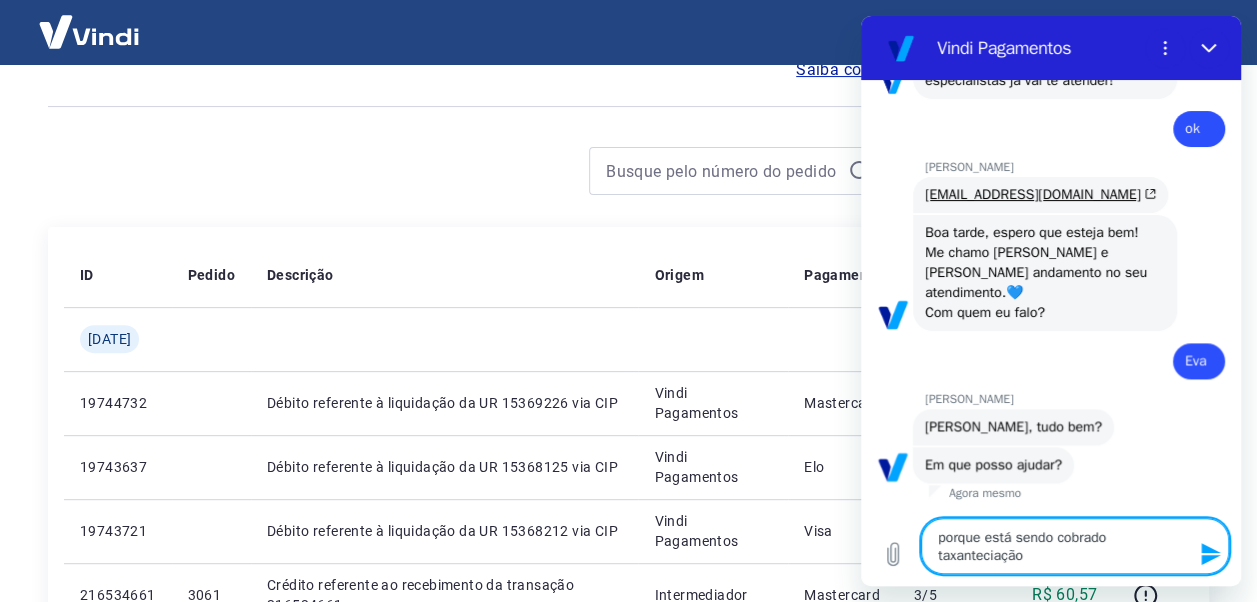 type on "porque está sendo cobrado taanteciação" 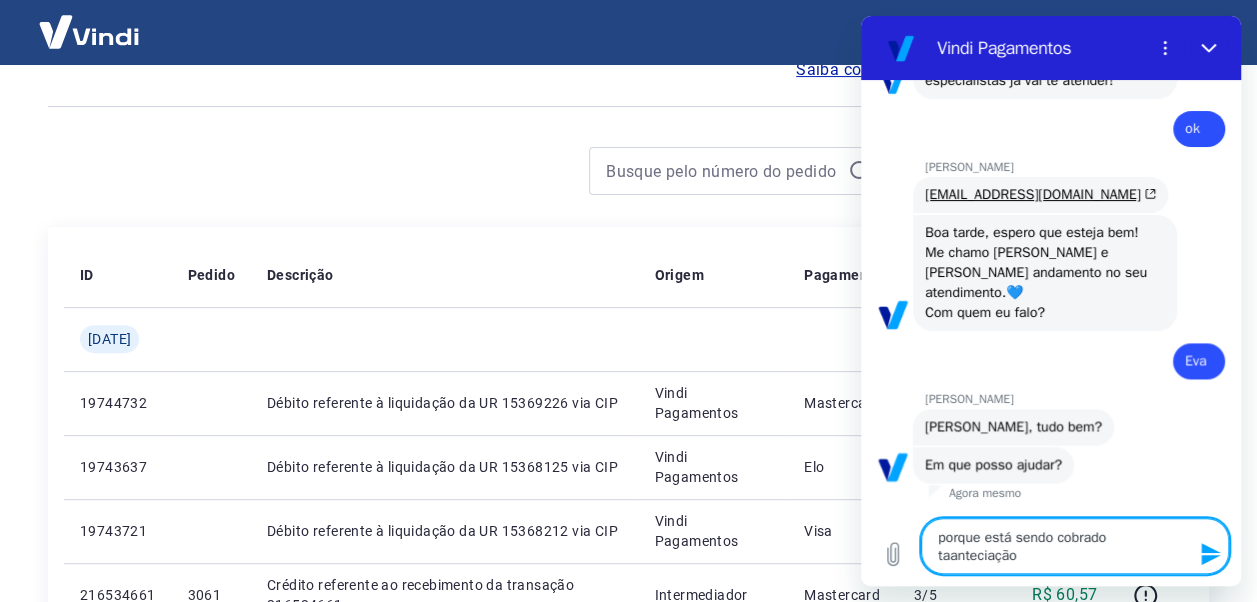 type on "porque está sendo cobrado tanteciação" 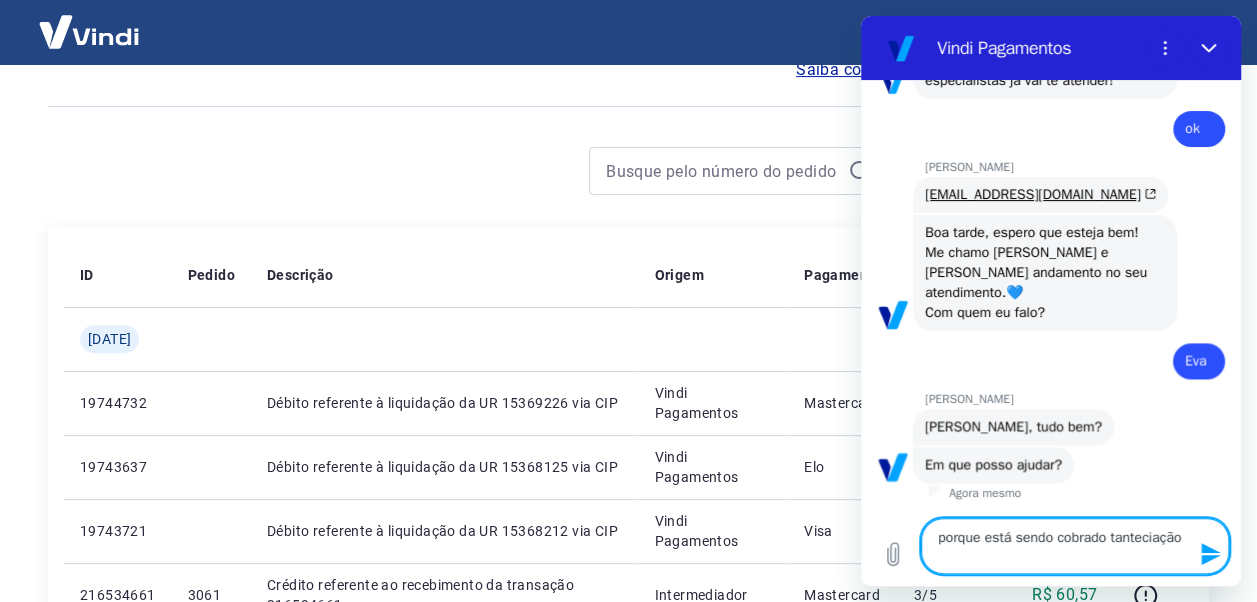 type on "x" 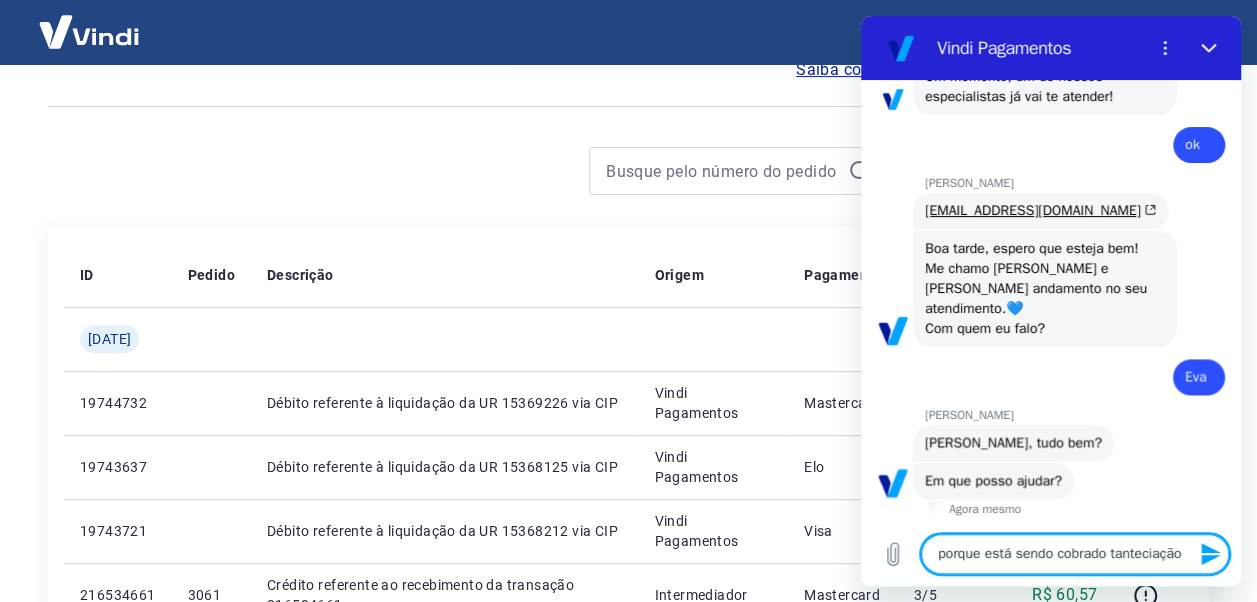 type on "porque está sendo cobrado anteciação" 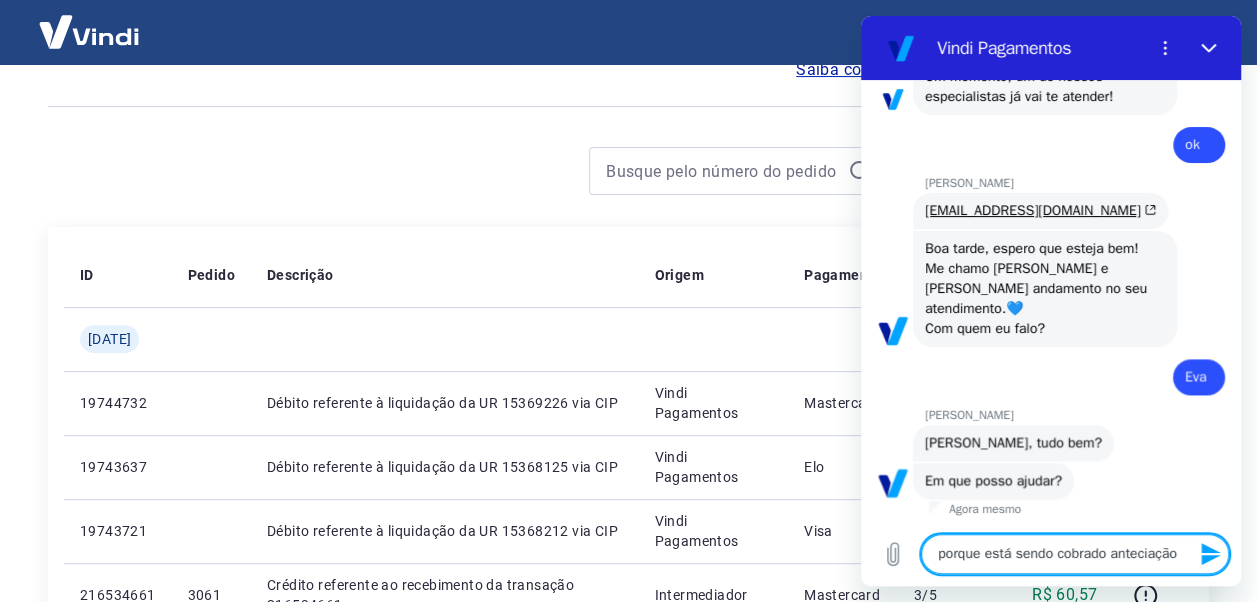 type on "porque está sendo cobrado tanteciação" 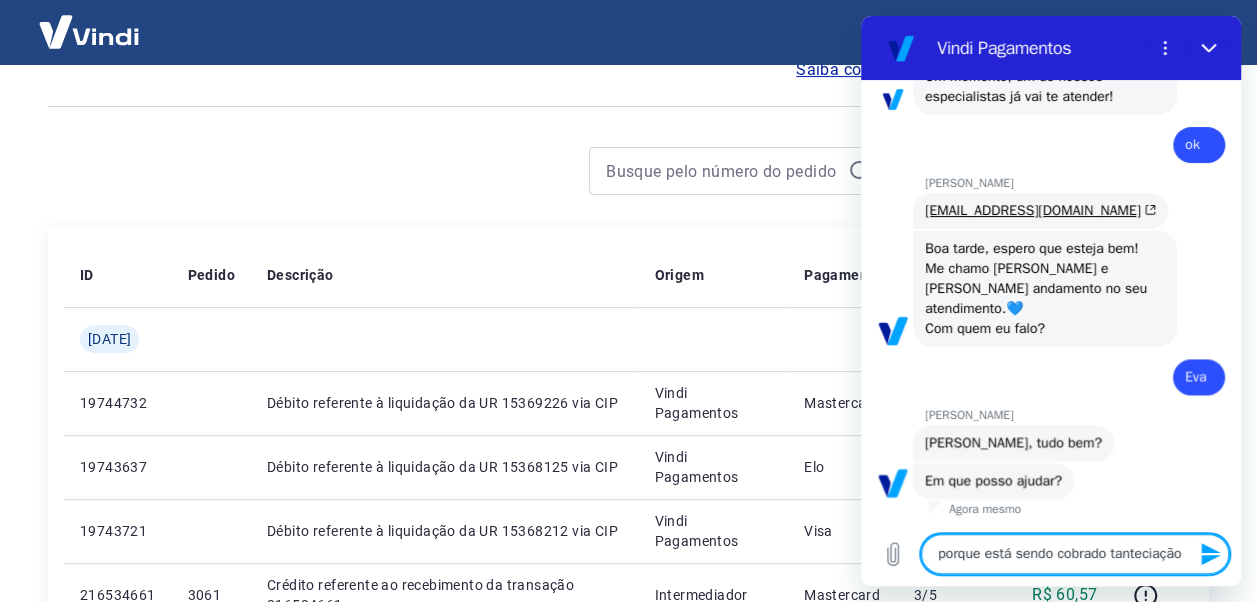 type on "porque está sendo cobrado taanteciação" 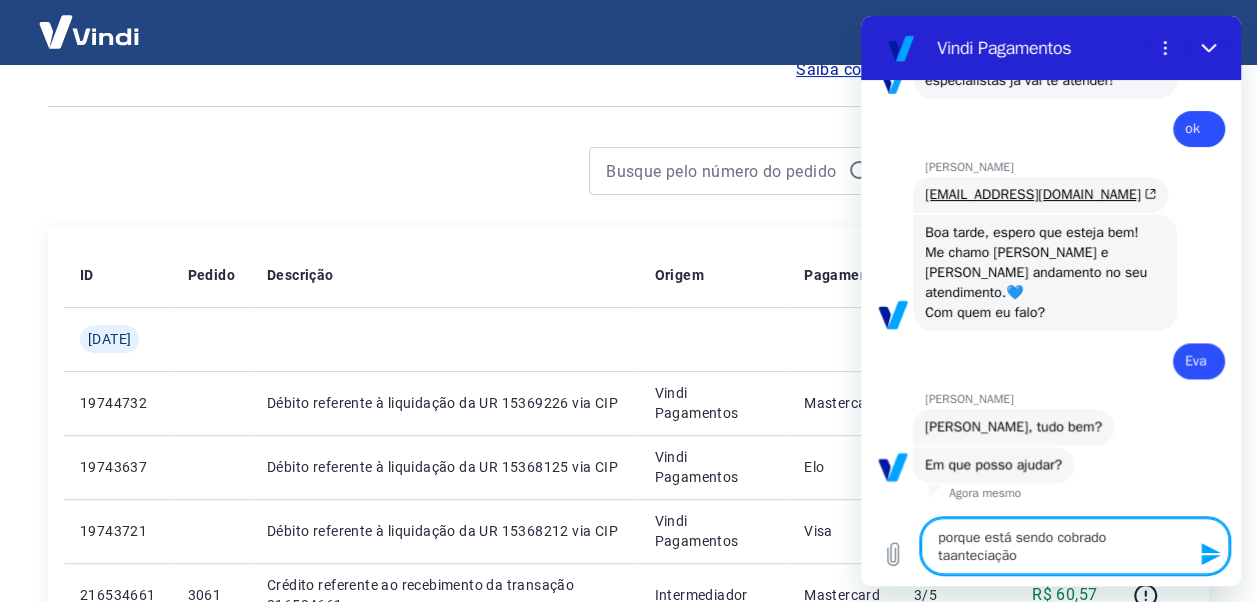 type on "porque está sendo cobrado taxanteciação" 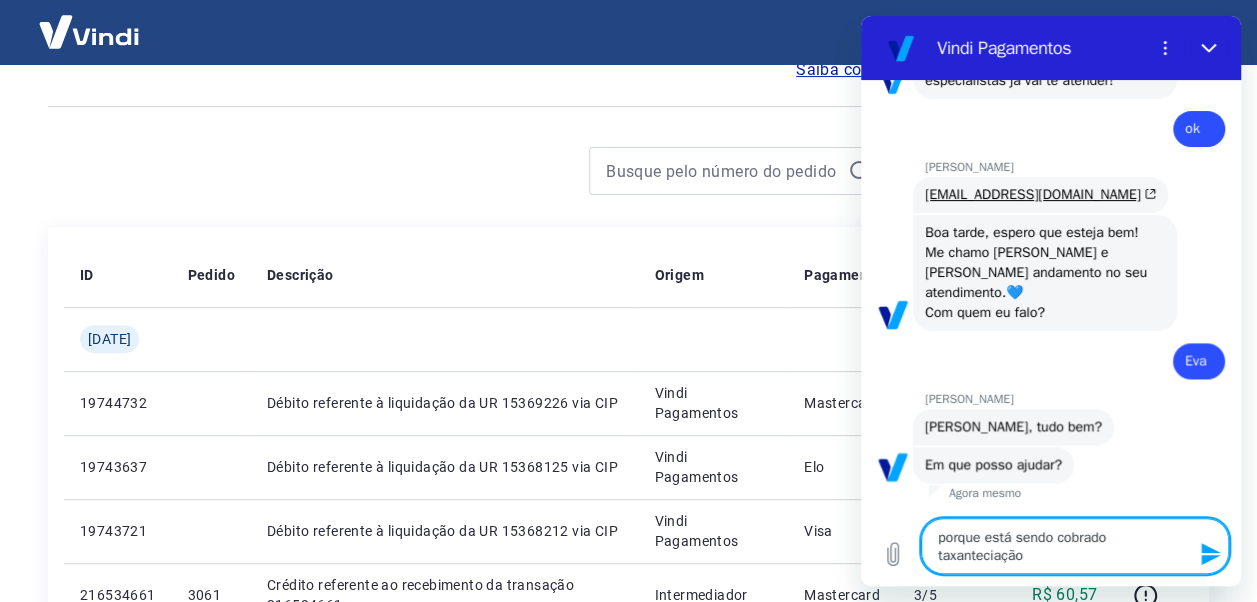 type on "porque está sendo cobrado taxaanteciação" 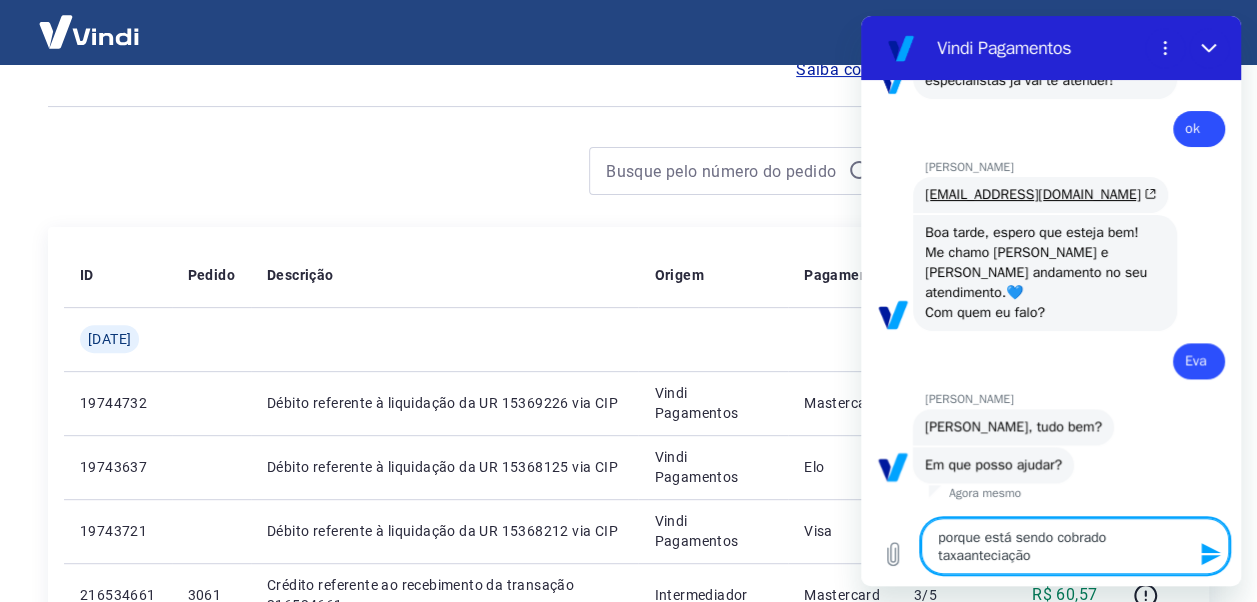 type on "porque está sendo cobrado taxa anteciação" 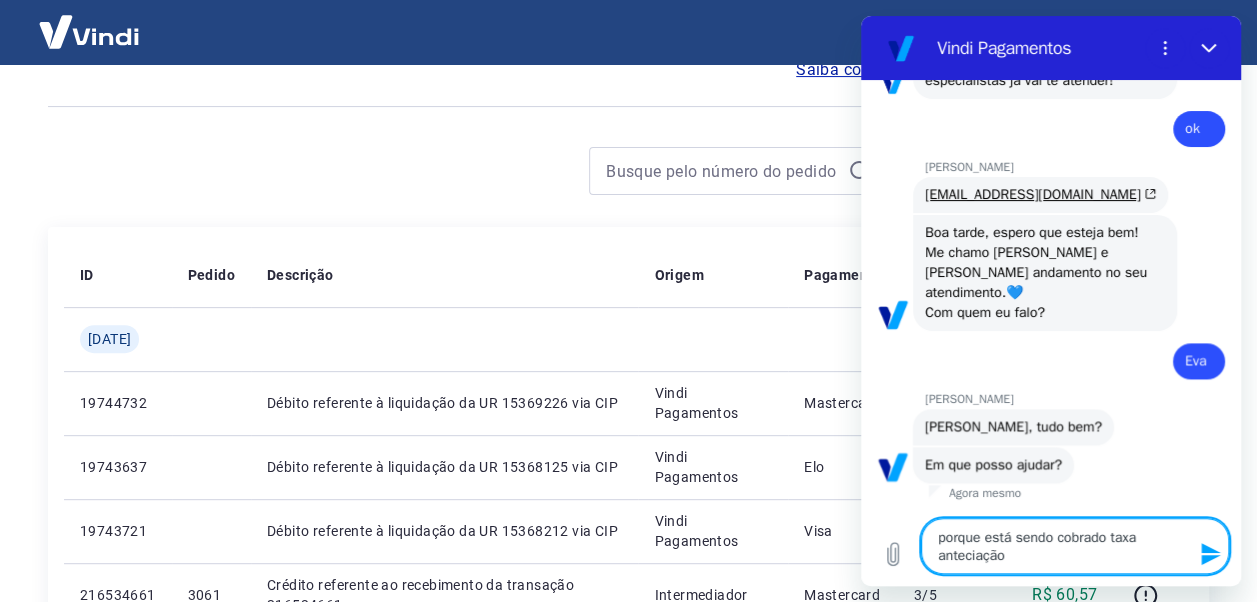 click on "porque está sendo cobrado taxa anteciação" at bounding box center (1075, 546) 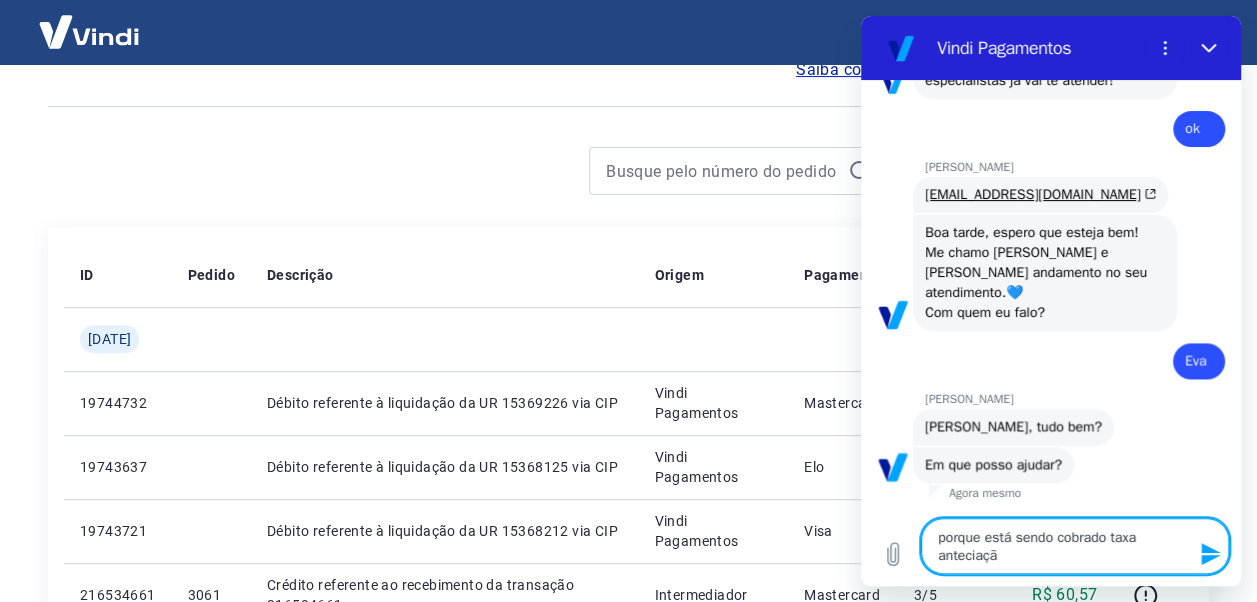 type on "porque está sendo cobrado taxa anteciaç" 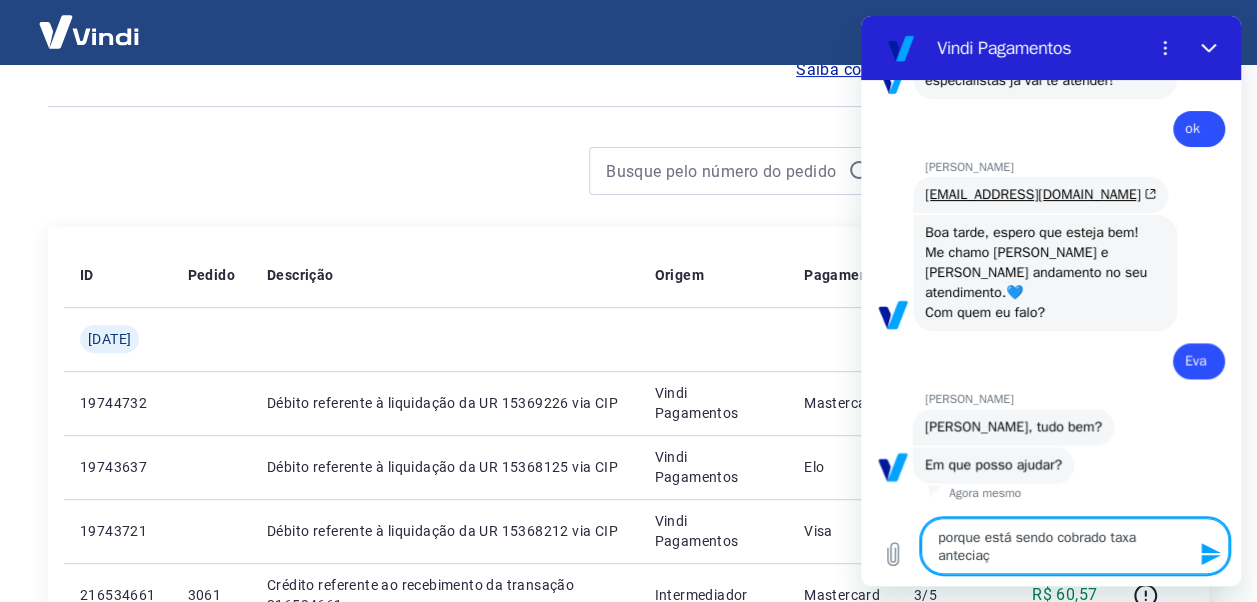 type on "porque está sendo cobrado taxa antecia" 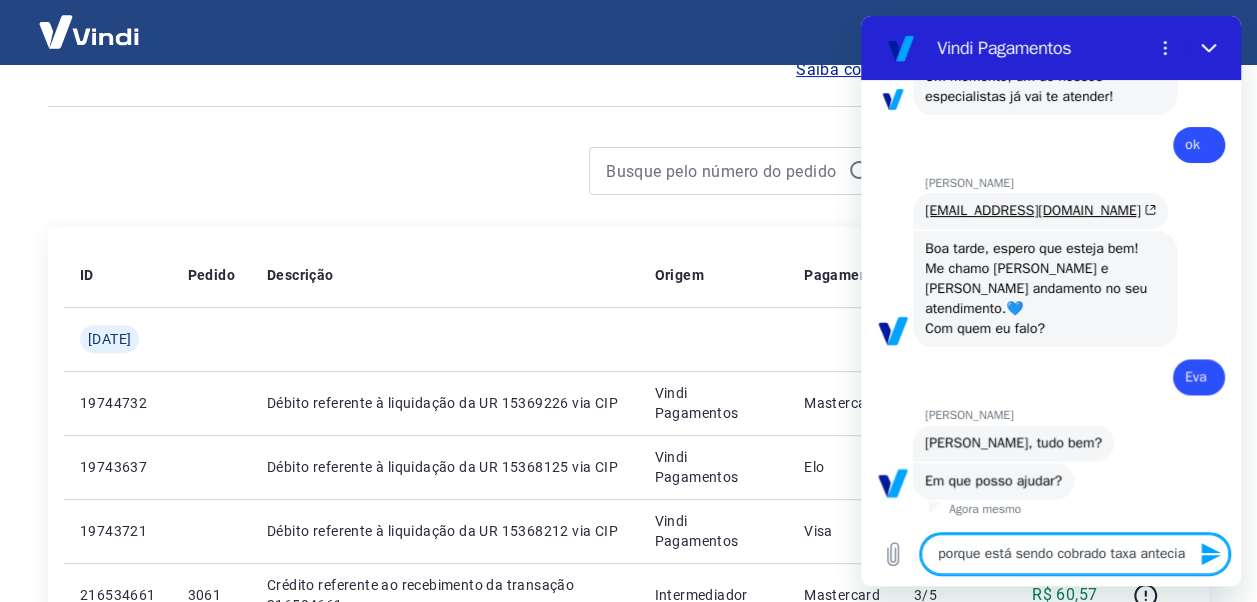 type on "porque está sendo cobrado taxa anteci" 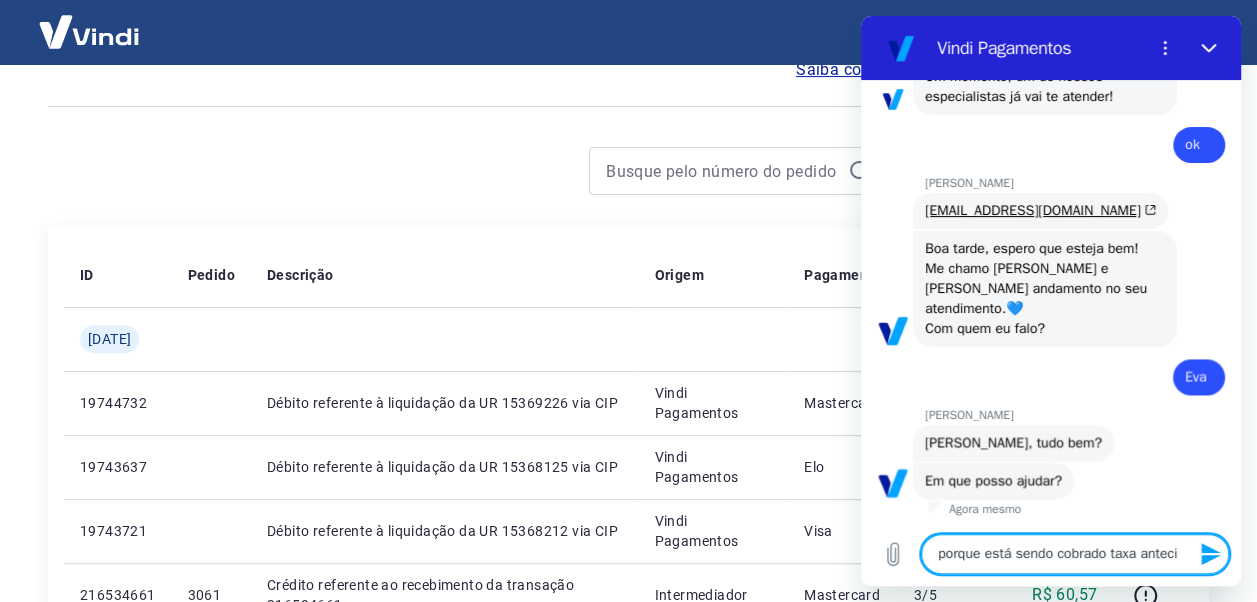 type on "porque está sendo cobrado taxa antec" 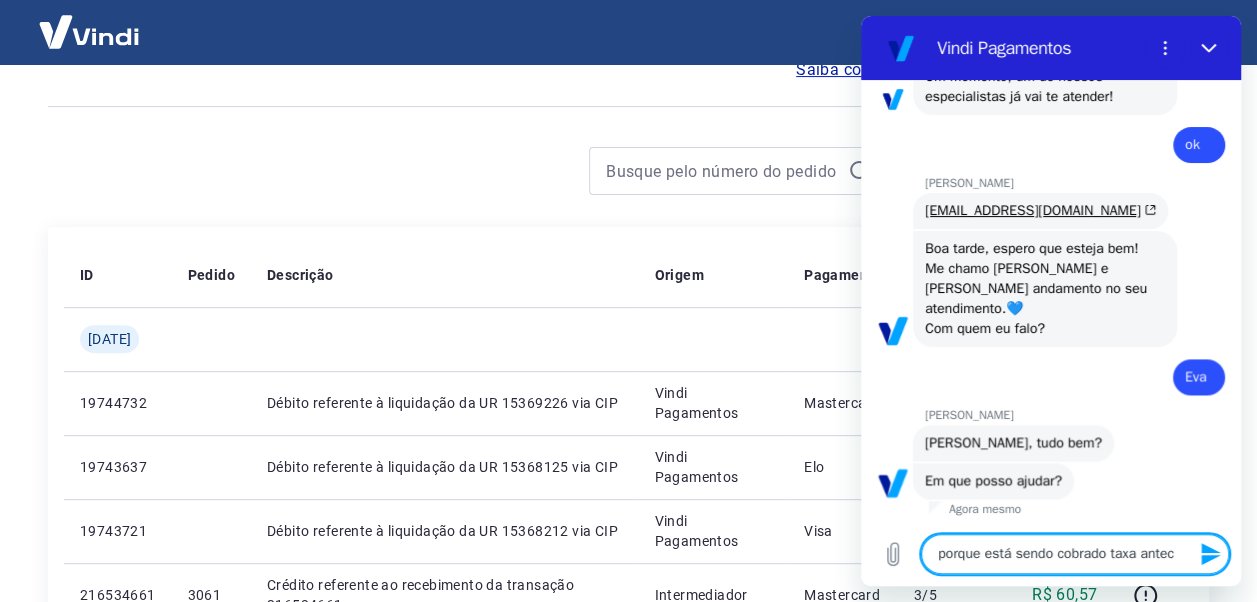 type on "porque está sendo cobrado taxa anteci" 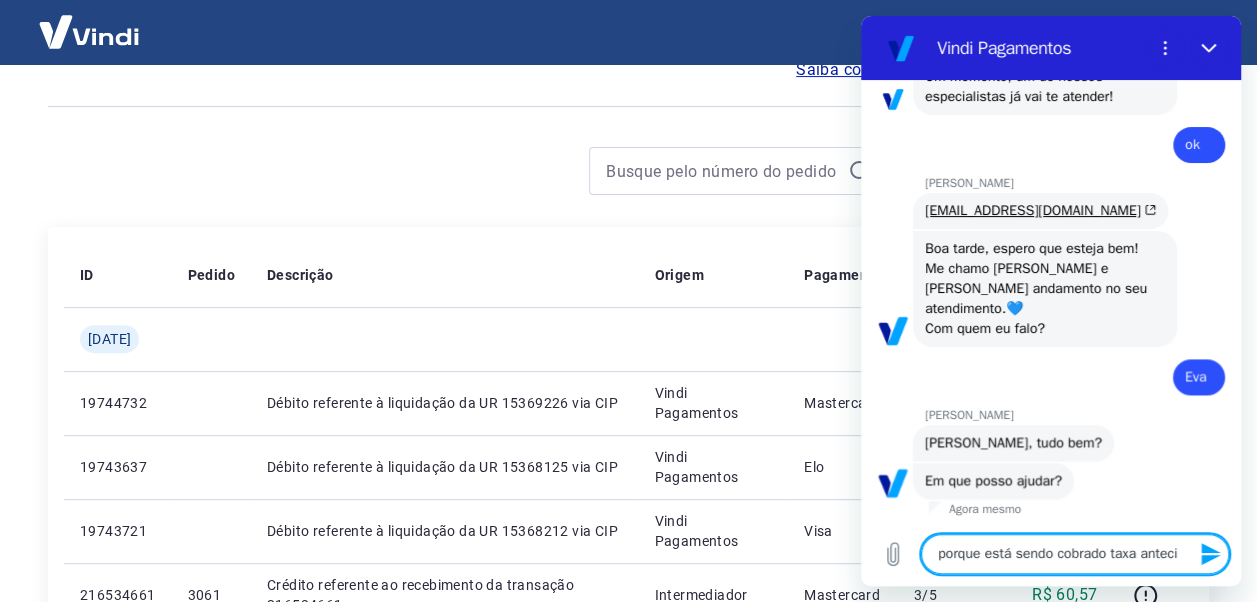 type on "x" 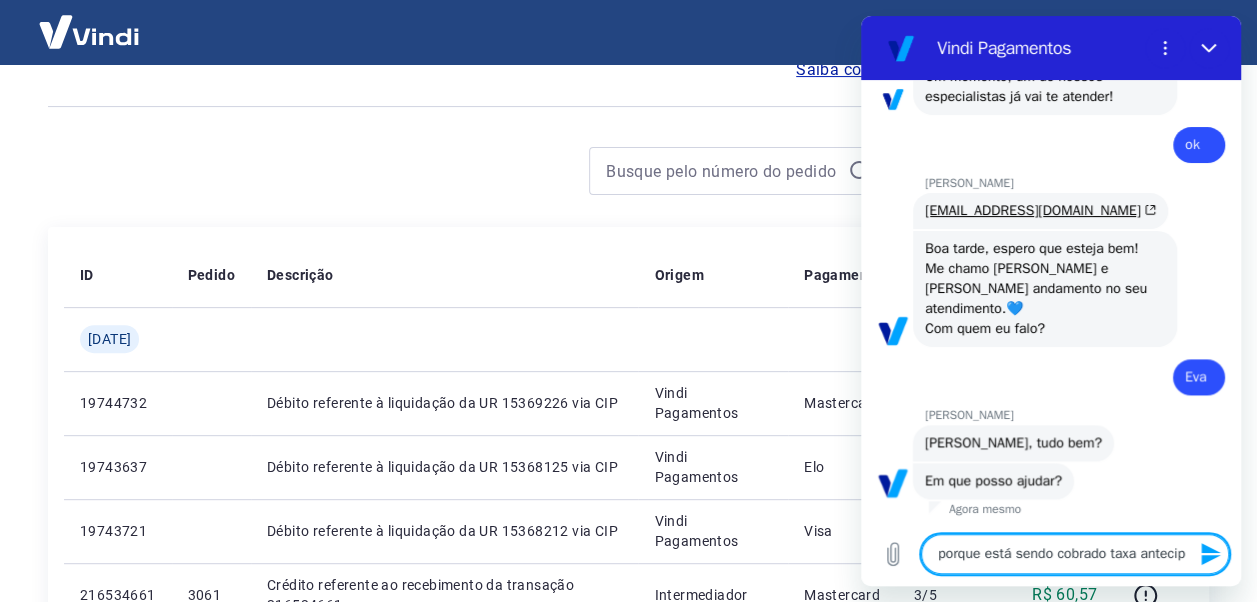 type on "porque está sendo cobrado taxa antecipa" 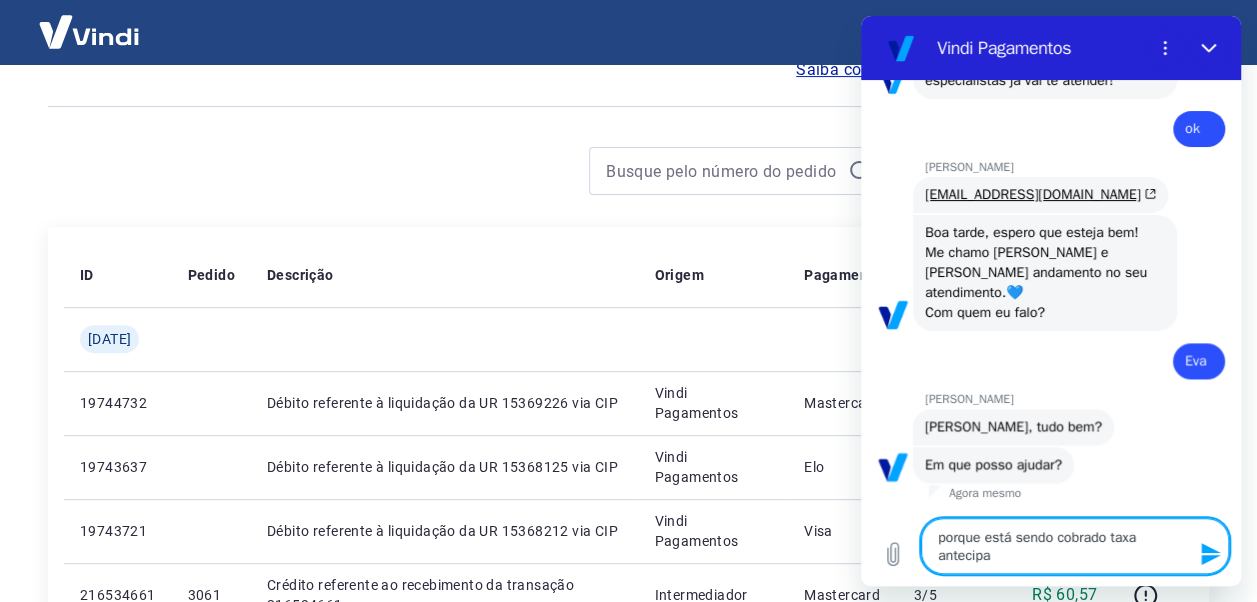 type on "porque está sendo cobrado taxa antecipaç" 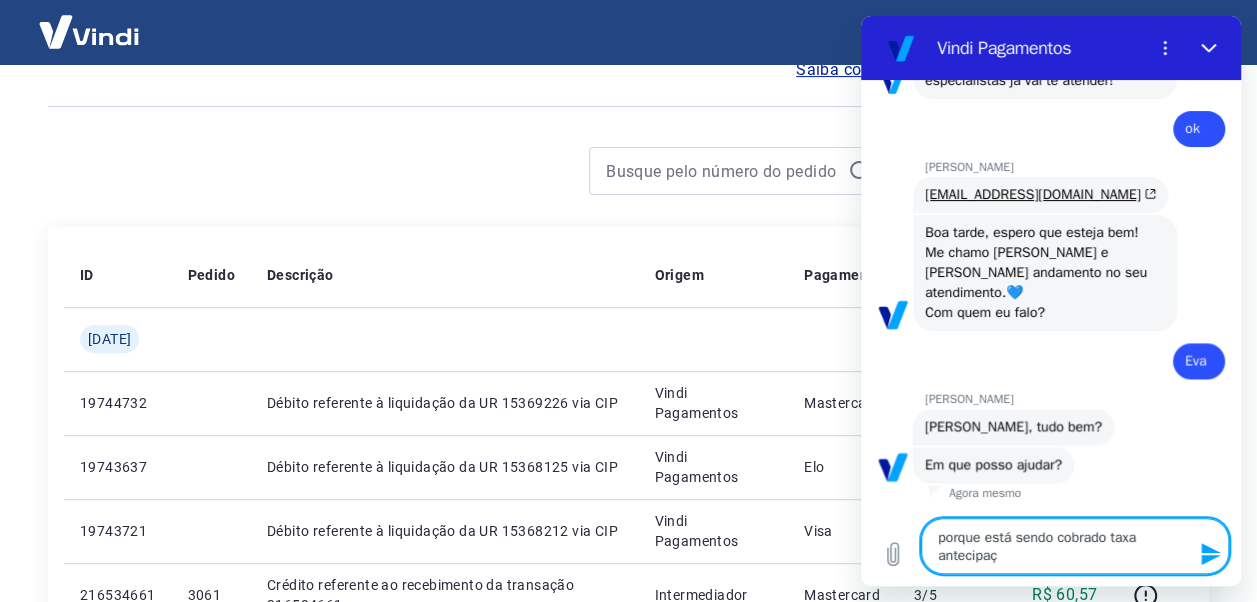 type on "porque está sendo cobrado taxa antecipaçã" 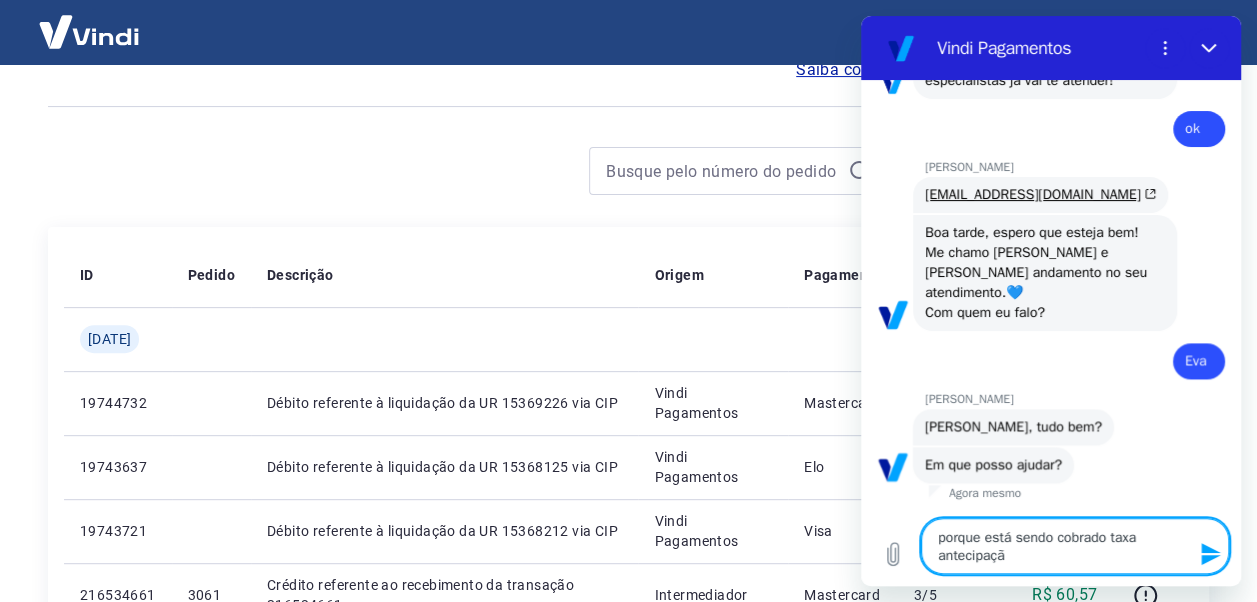 type on "porque está sendo cobrado taxa antecipação" 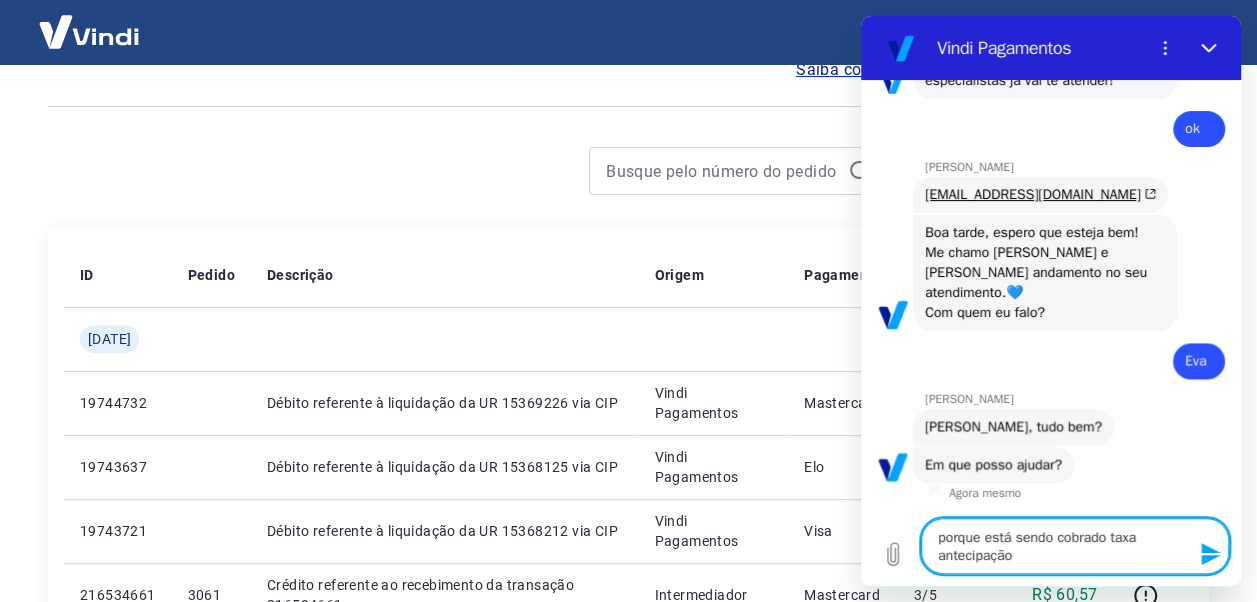 type on "x" 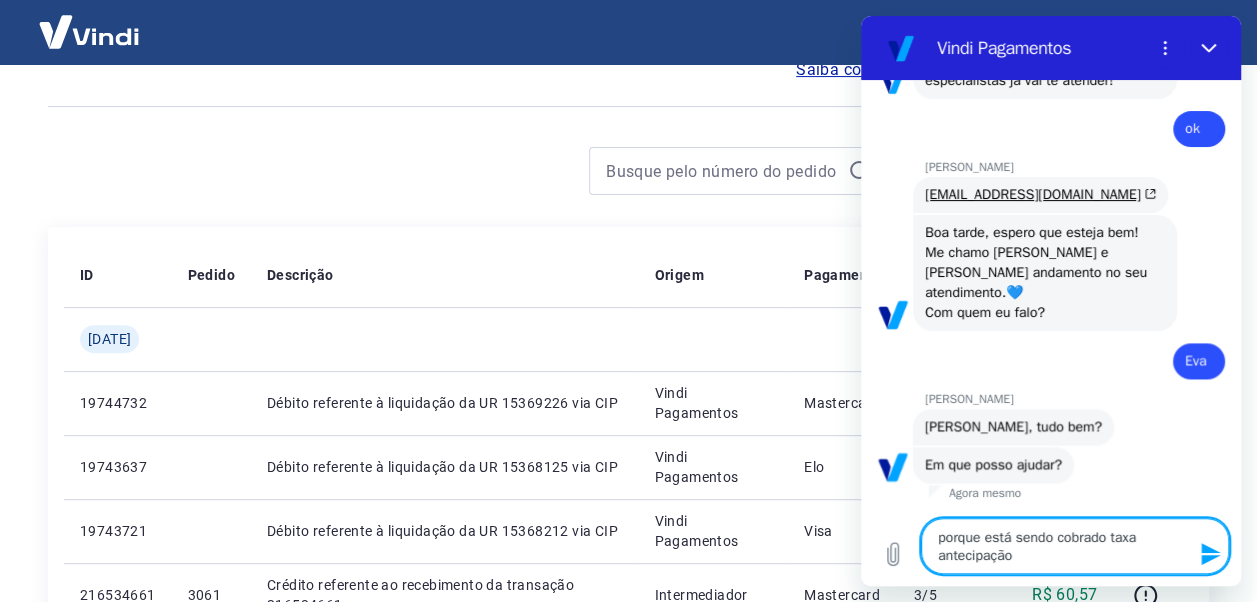 type on "porque está sendo cobrado taxa antecipação" 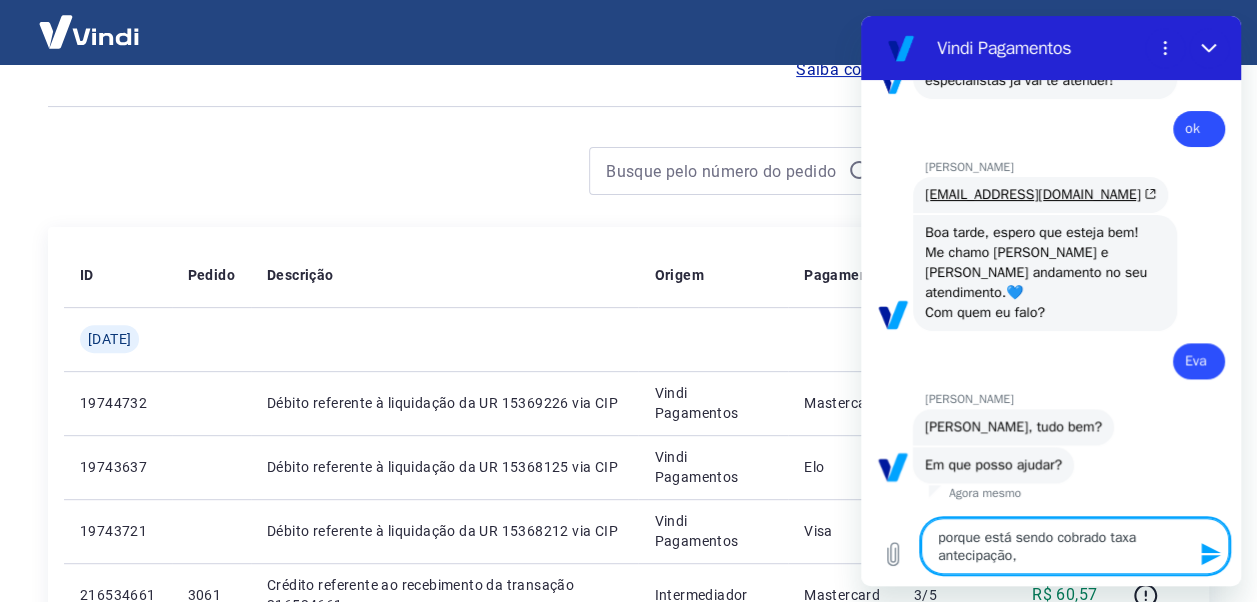 type on "porque está sendo cobrado taxa antecipação," 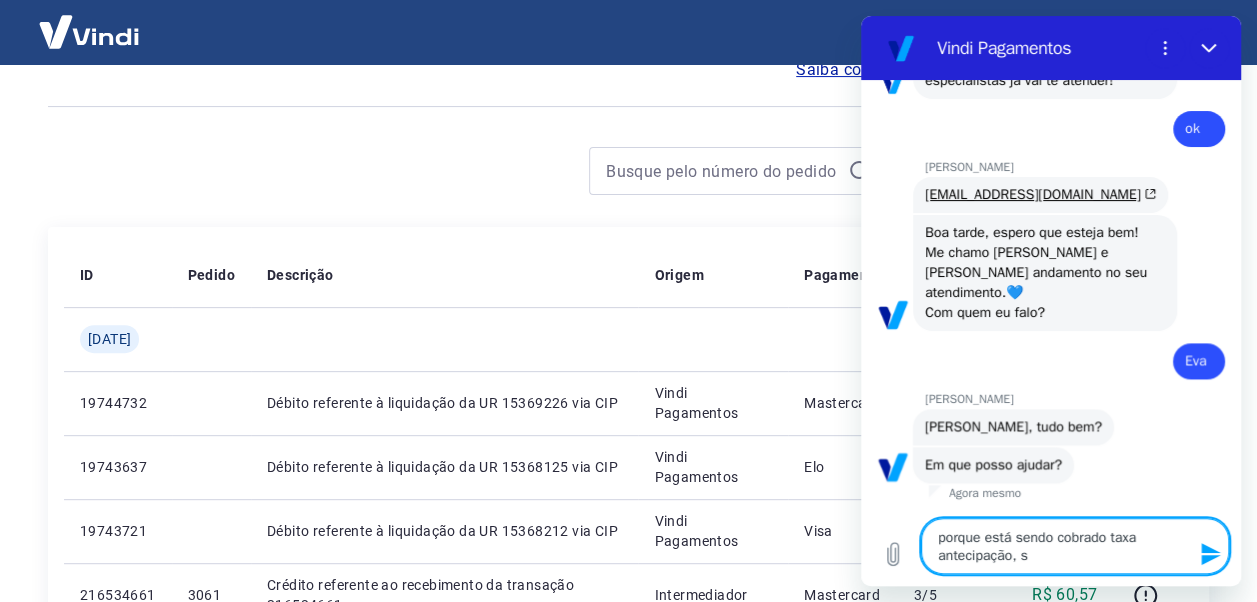 type on "porque está sendo cobrado taxa antecipação, se" 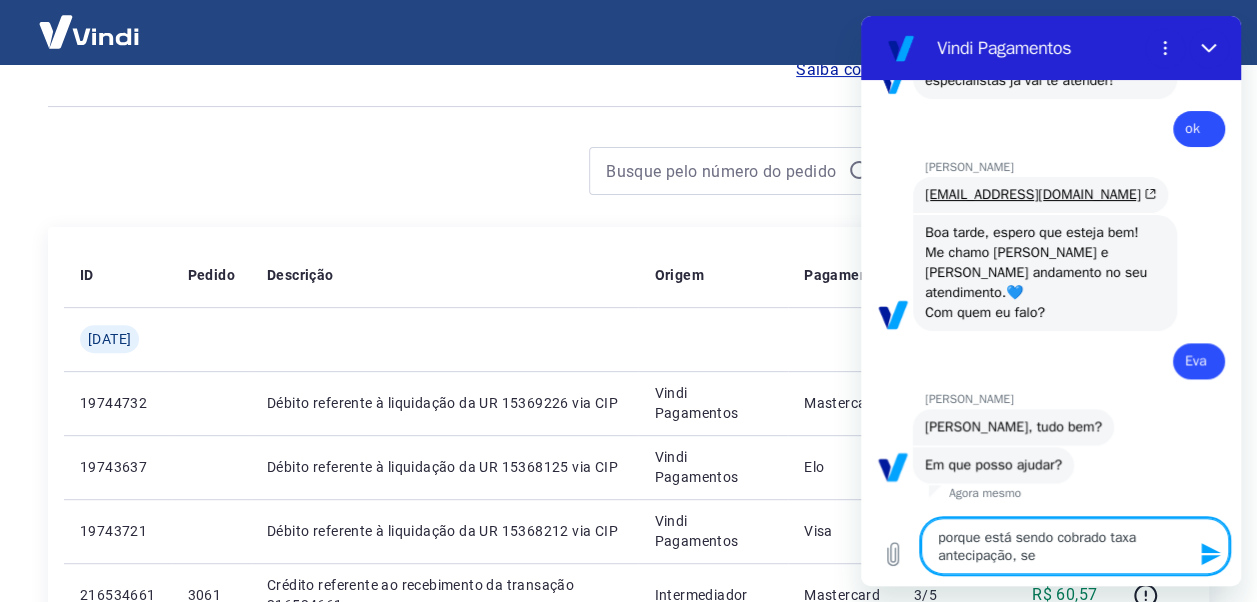 type on "porque está sendo cobrado taxa antecipação, se" 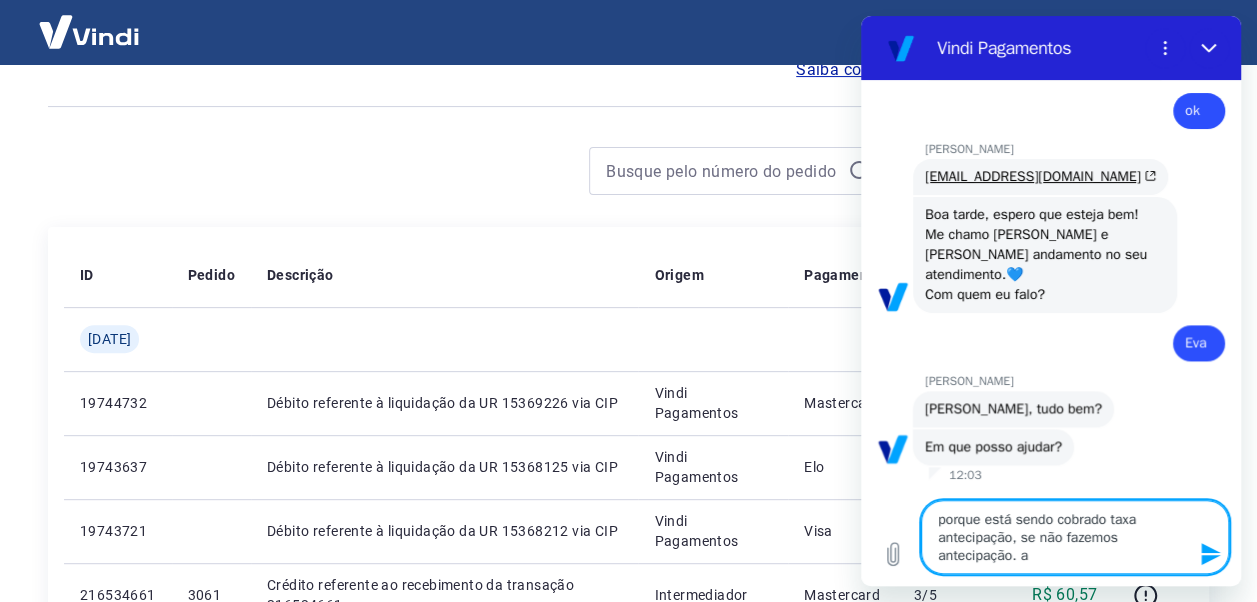 click on "porque está sendo cobrado taxa antecipação, se não fazemos antecipação. a" at bounding box center [1075, 537] 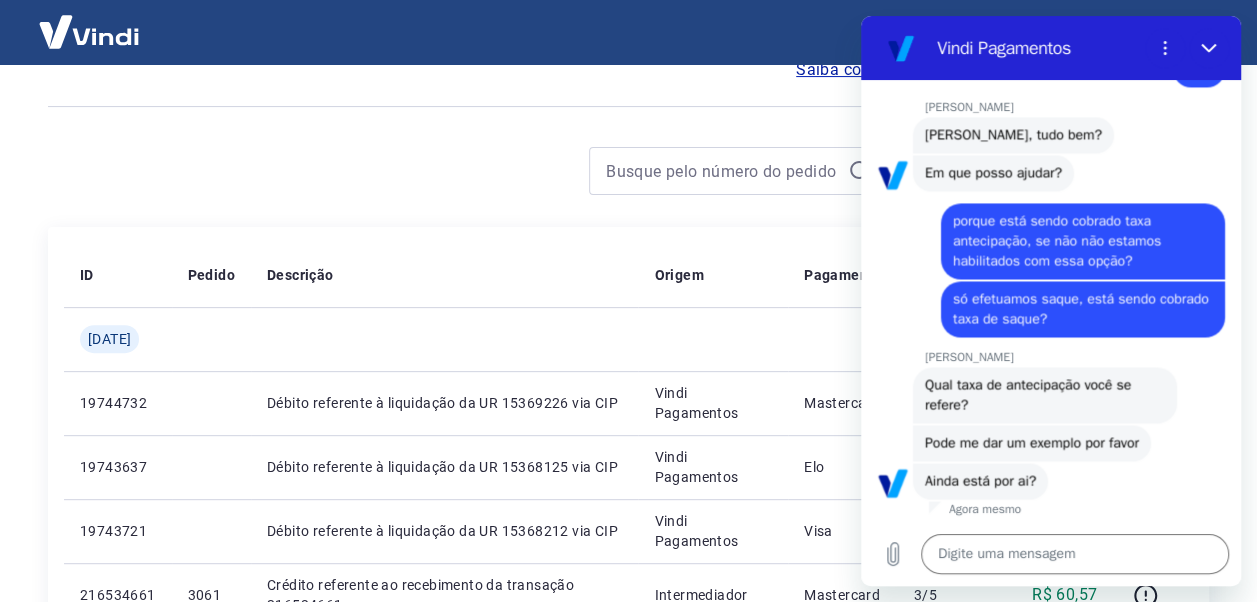 scroll, scrollTop: 1604, scrollLeft: 0, axis: vertical 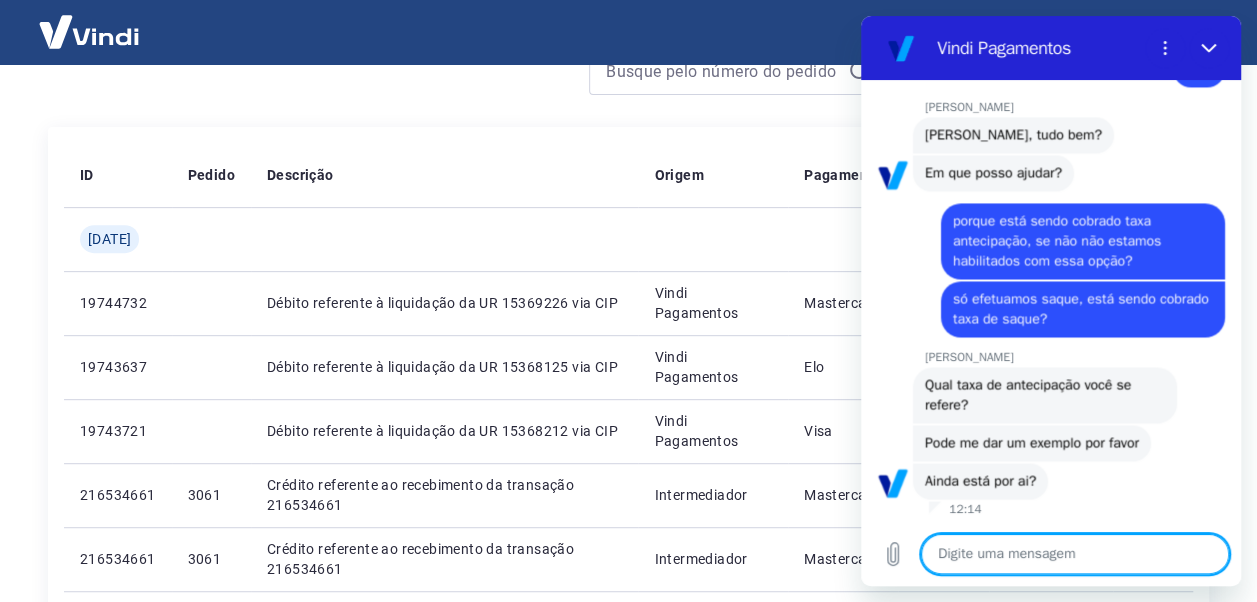 click at bounding box center [1075, 554] 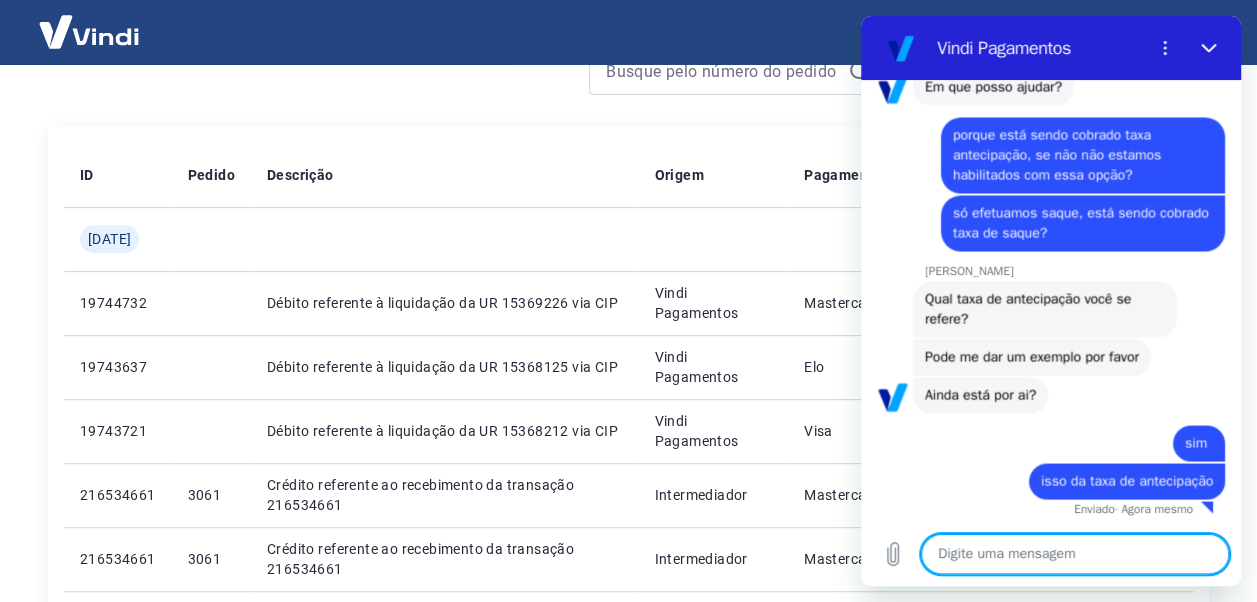 scroll, scrollTop: 1690, scrollLeft: 0, axis: vertical 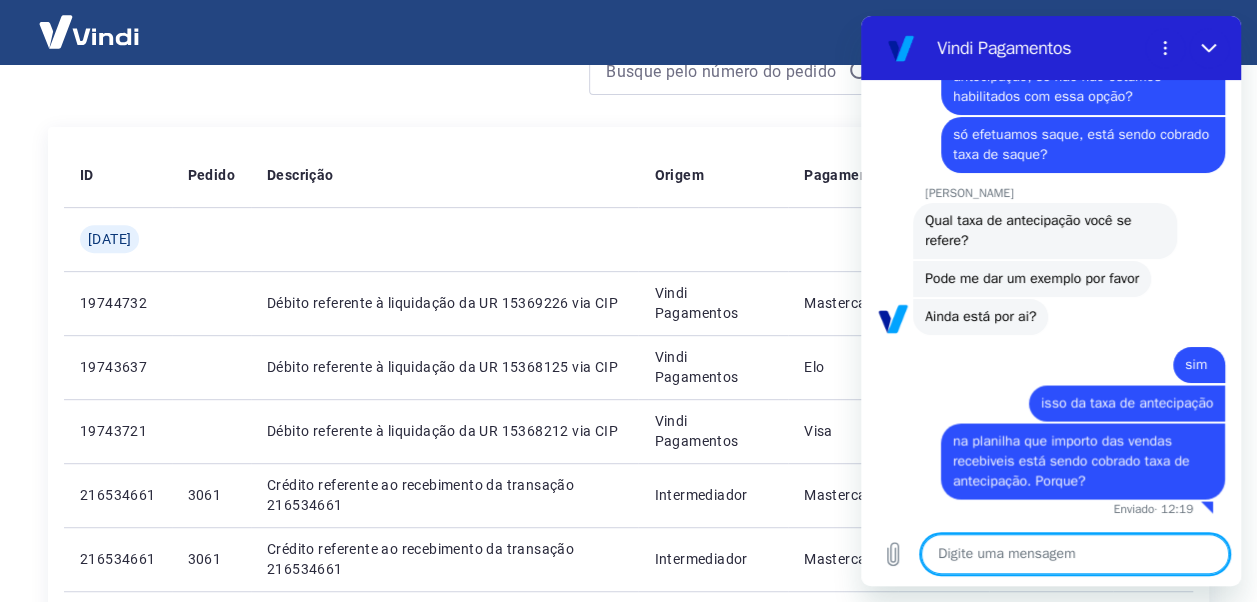 click 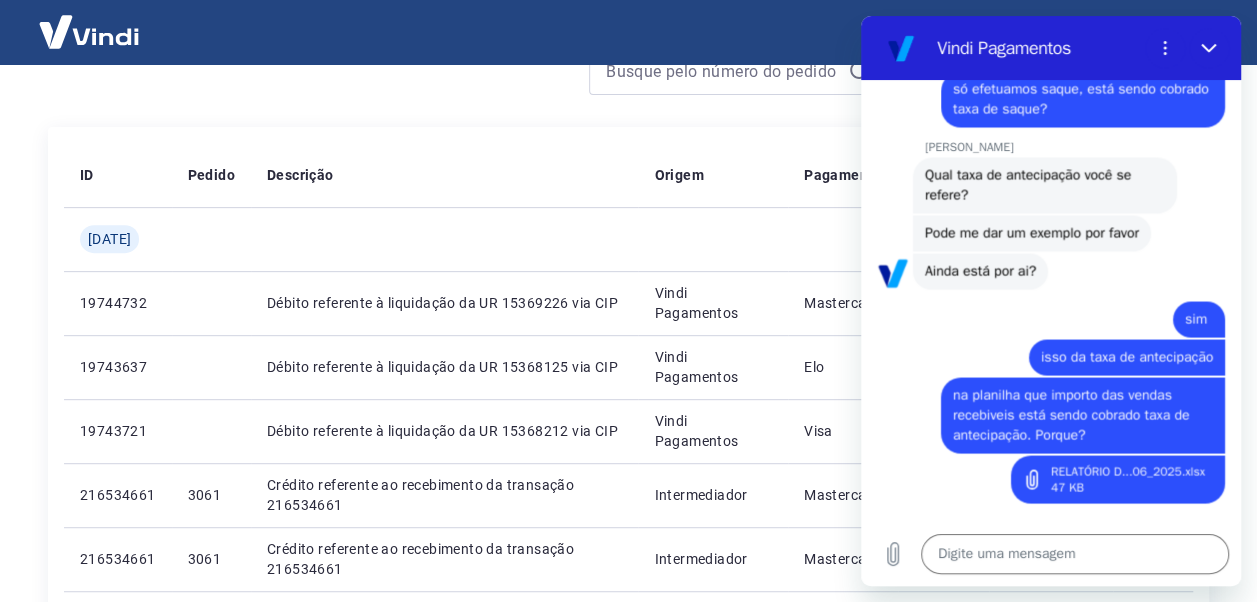scroll, scrollTop: 1813, scrollLeft: 0, axis: vertical 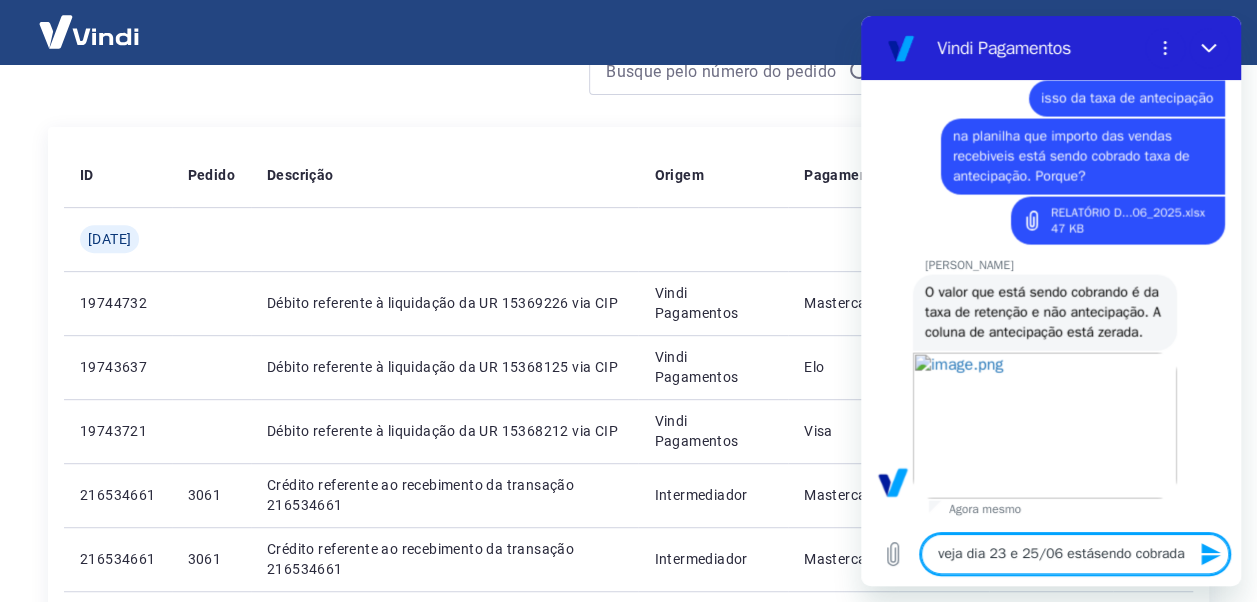 click on "veja dia 23 e 25/06 estásendo cobrada" at bounding box center [1075, 554] 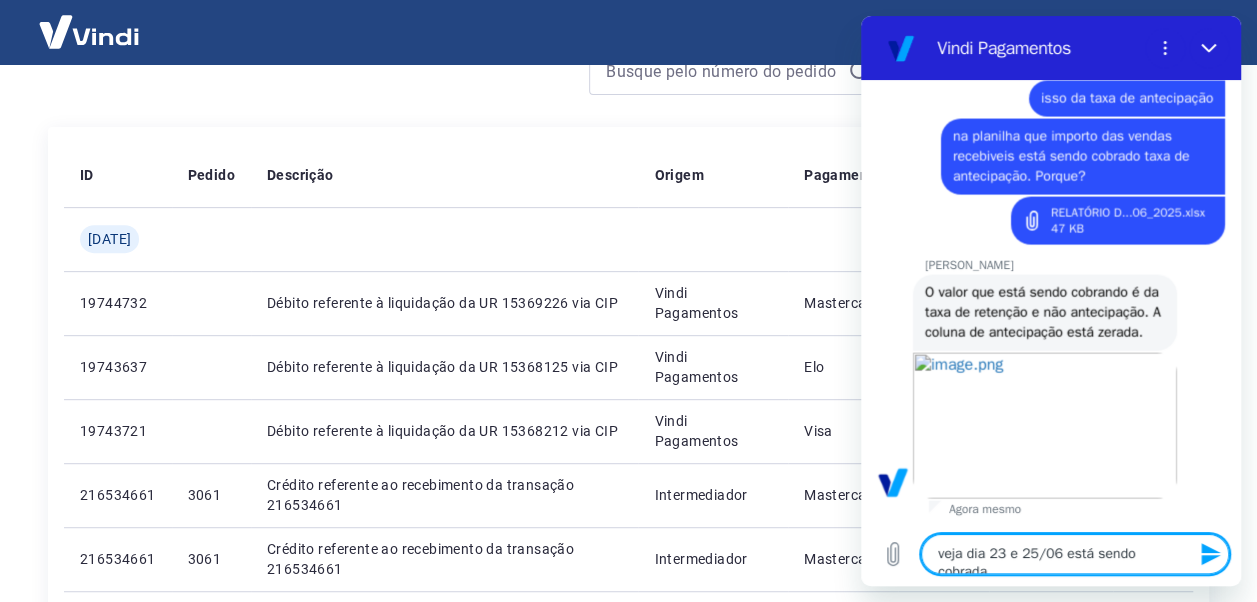 click on "veja dia 23 e 25/06 está sendo cobrada" at bounding box center [1075, 554] 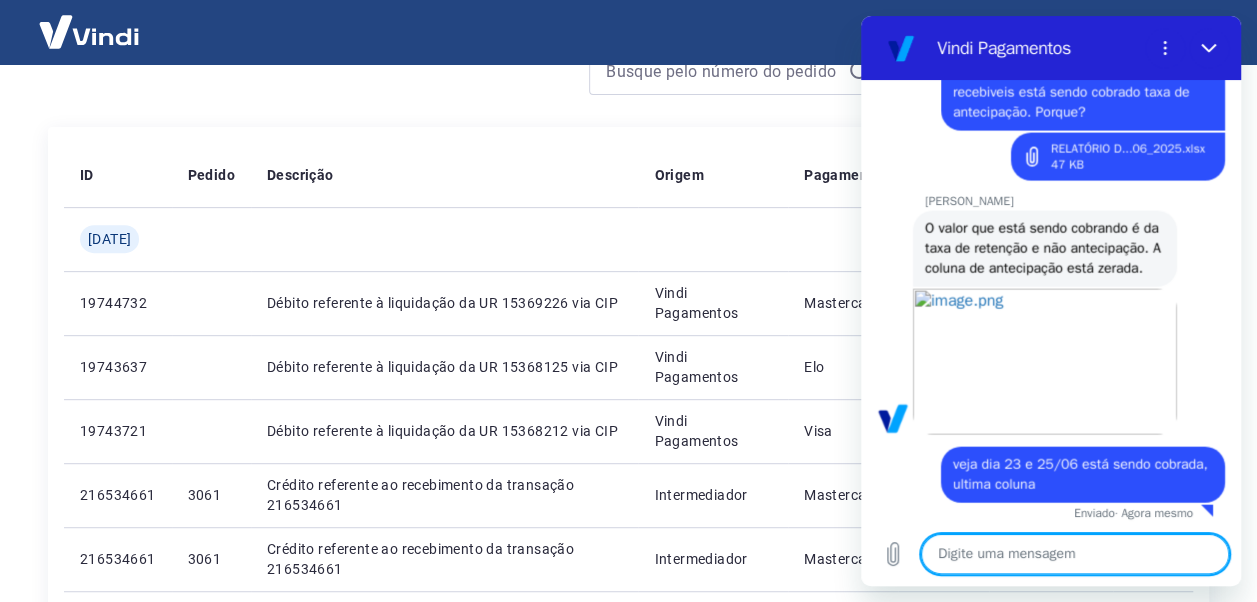 scroll, scrollTop: 2160, scrollLeft: 0, axis: vertical 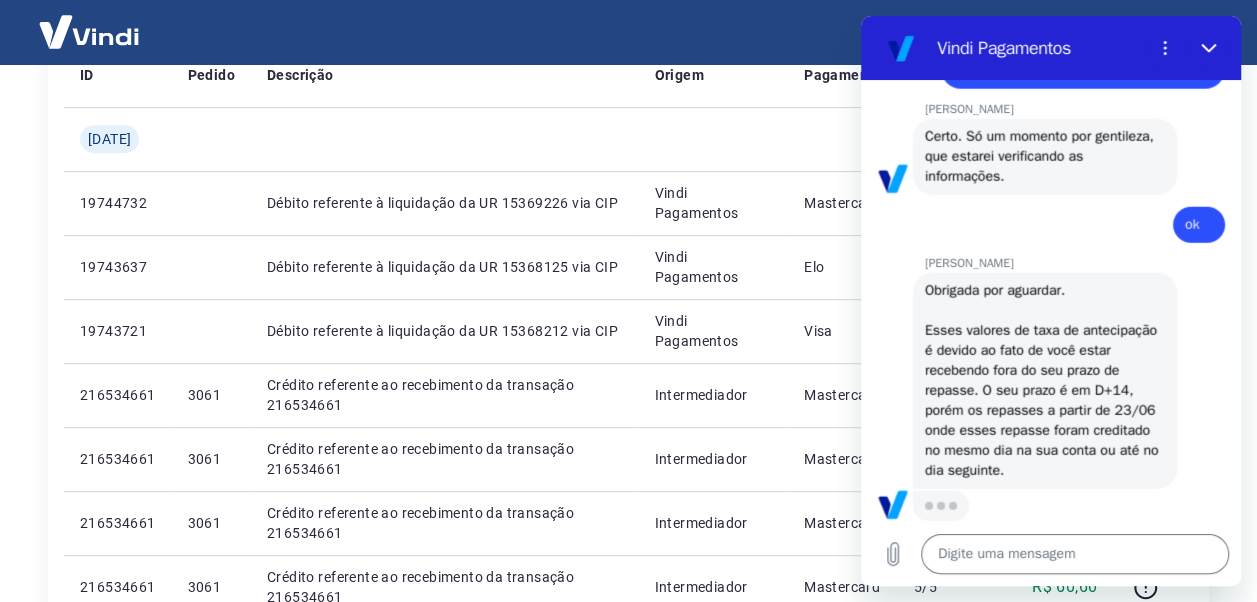 click on "Obrigada por aguardar.
Esses valores de taxa de antecipação é devido ao fato de você estar recebendo fora do seu prazo de repasse. O seu prazo é em D+14, porém os repasses a partir de 23/06 onde esses repasse foram creditado no mesmo dia na sua conta ou até no dia seguinte." at bounding box center [1044, 380] 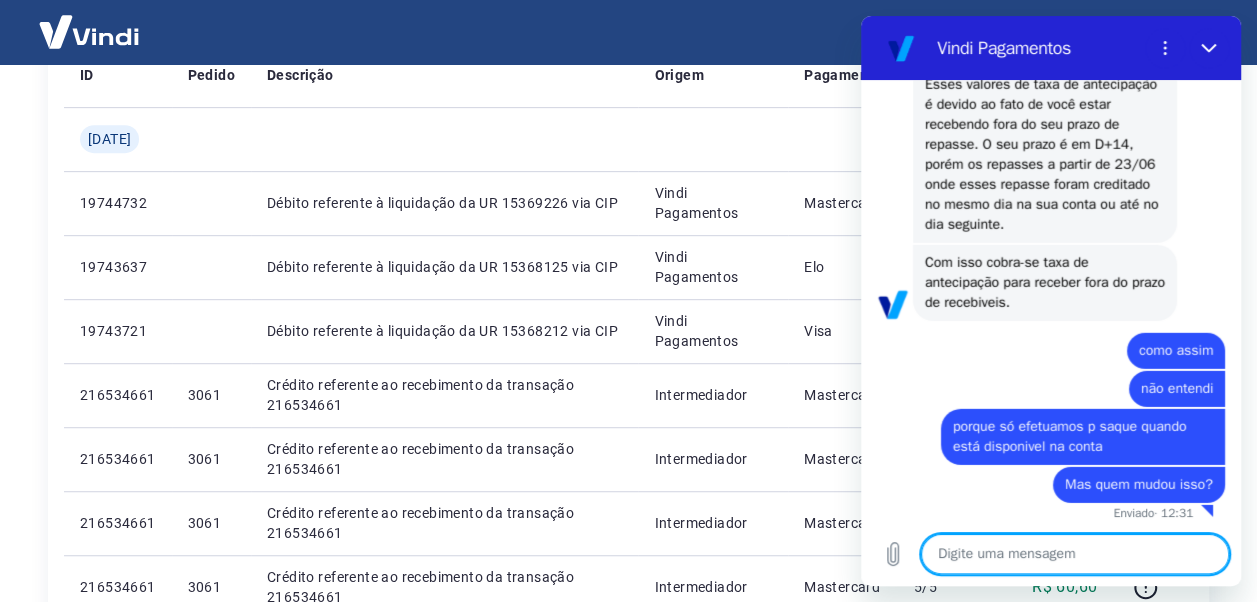 scroll, scrollTop: 2878, scrollLeft: 0, axis: vertical 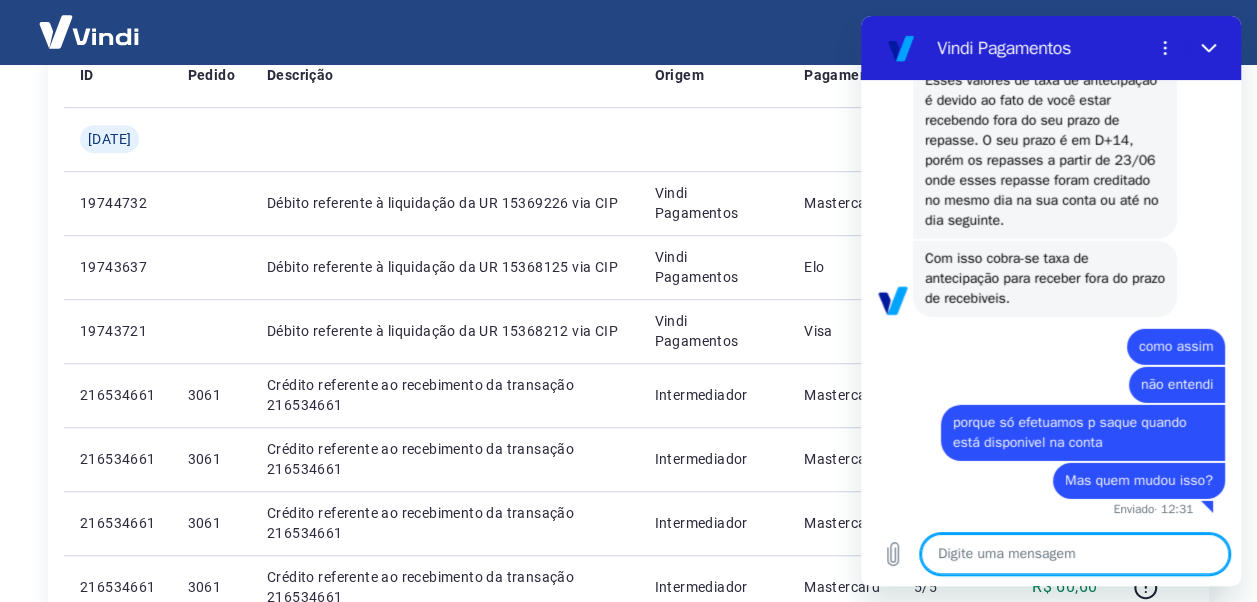 click at bounding box center [1075, 554] 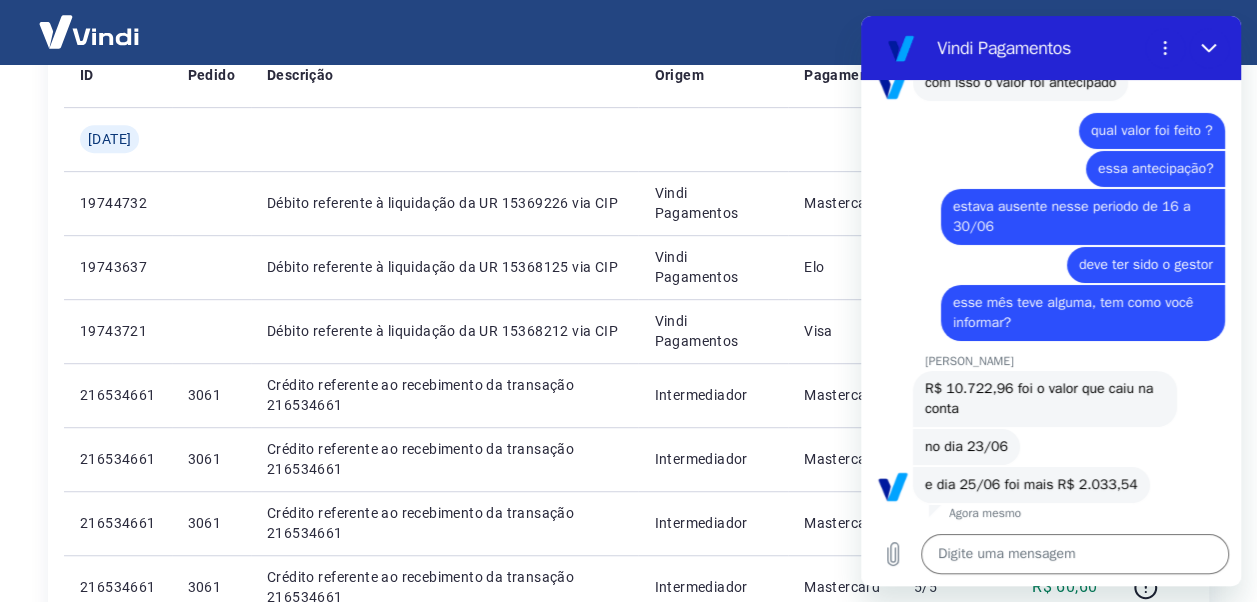 scroll, scrollTop: 3520, scrollLeft: 0, axis: vertical 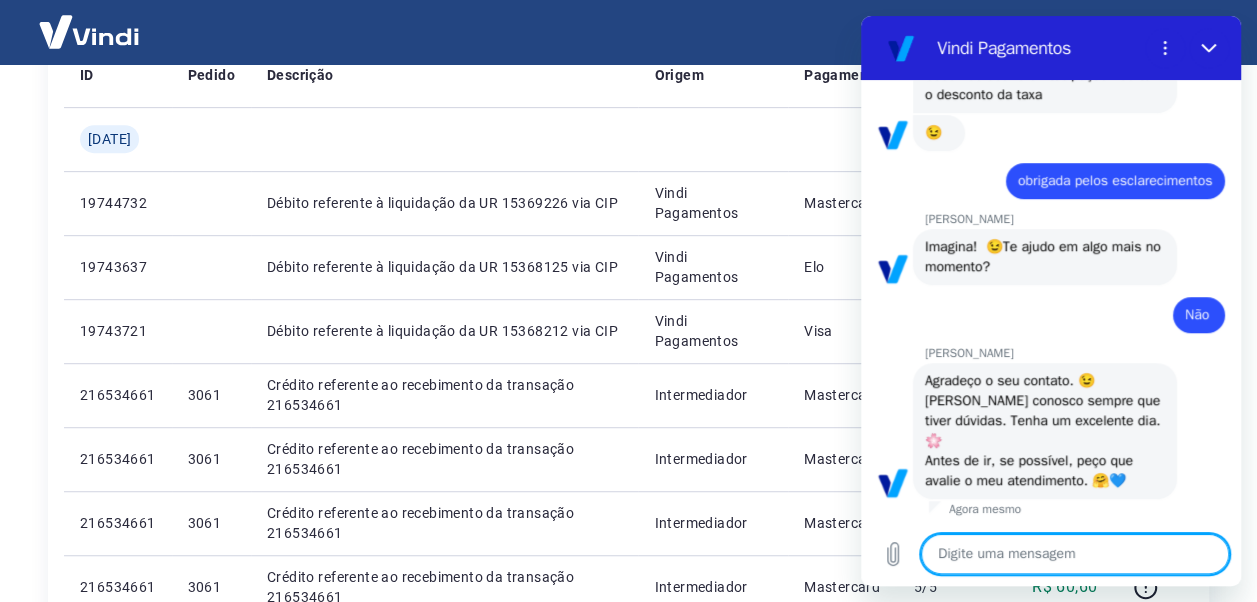 click 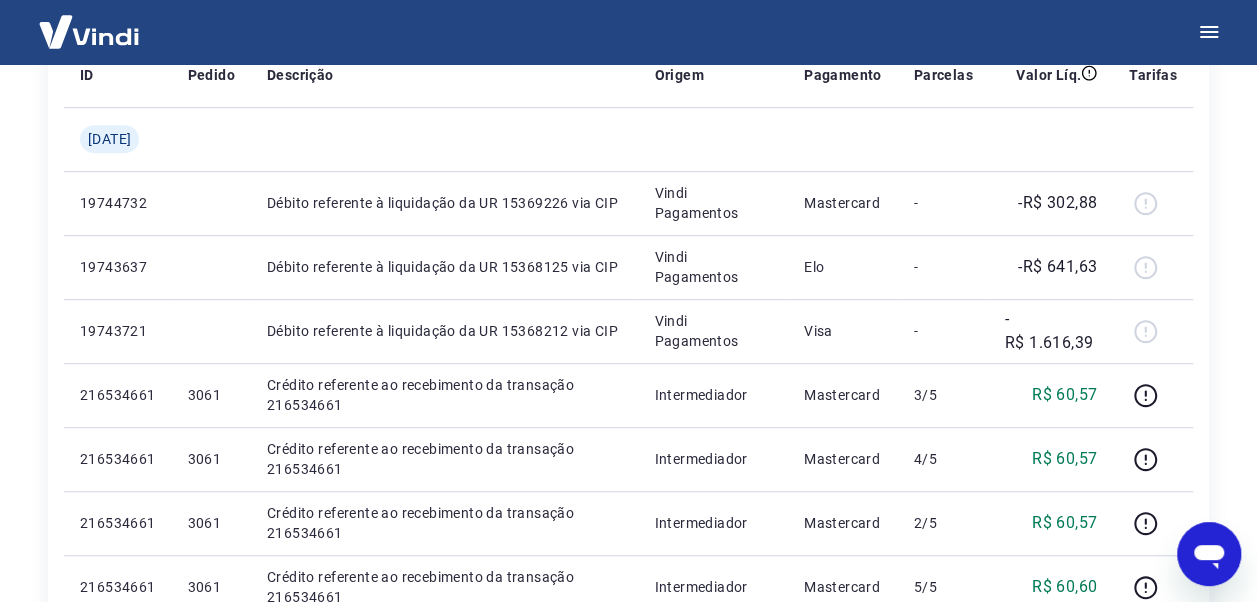click on "Débito referente à liquidação da UR 15368212 via CIP" at bounding box center (444, 331) 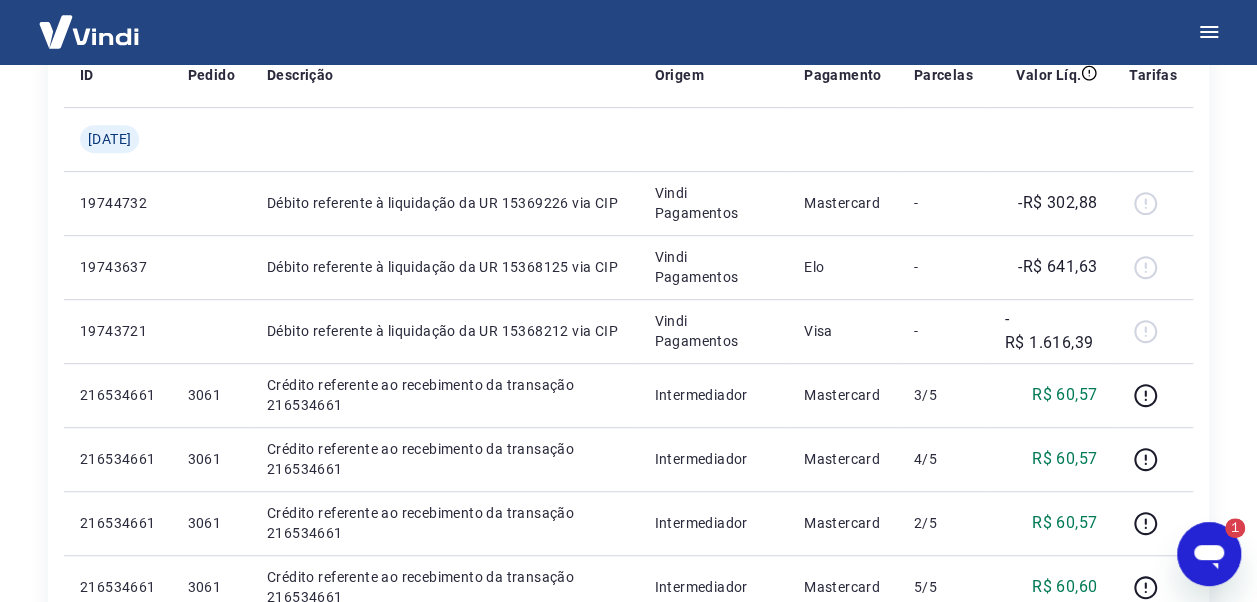 scroll, scrollTop: 0, scrollLeft: 0, axis: both 